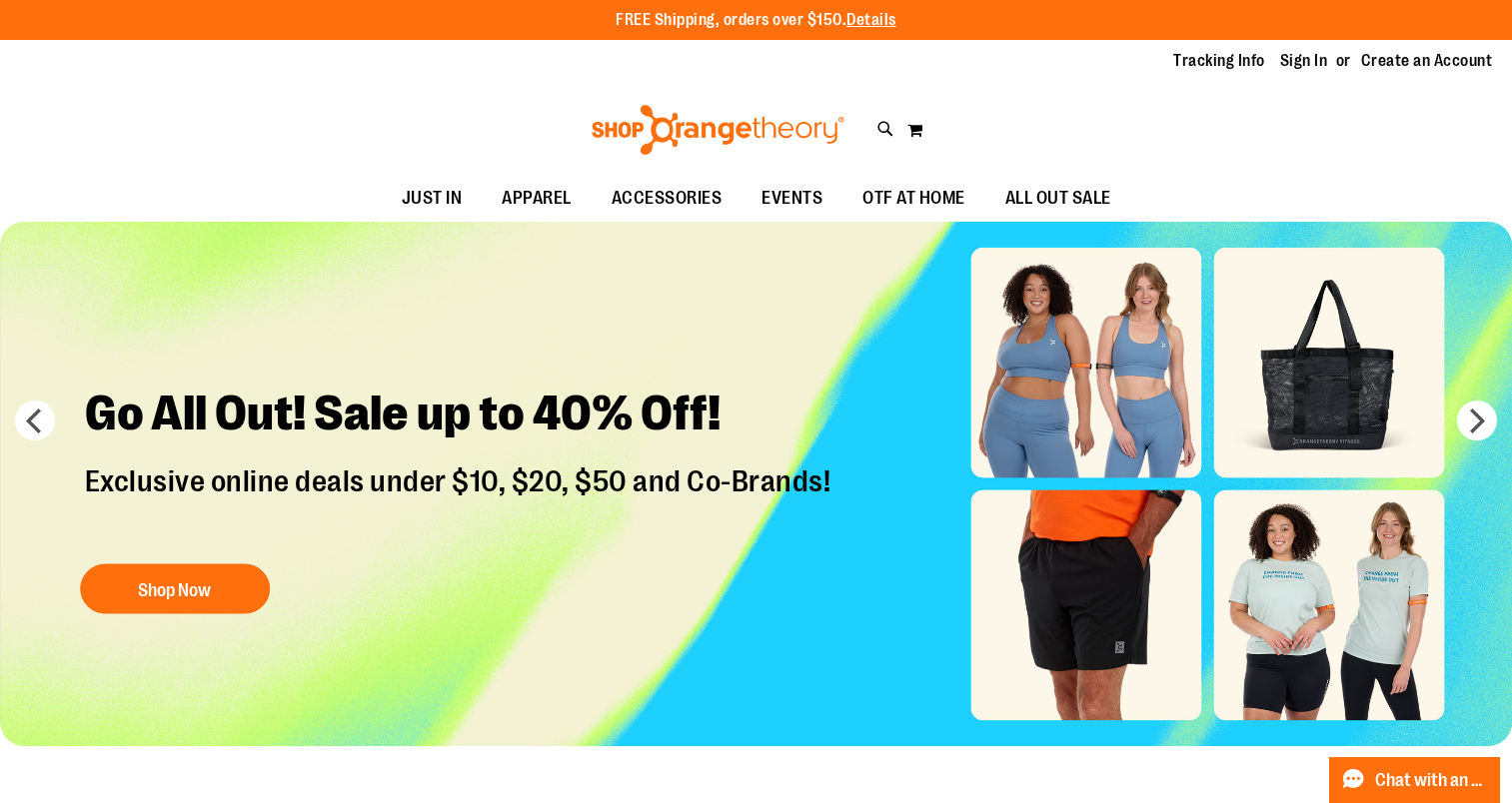 scroll, scrollTop: 0, scrollLeft: 0, axis: both 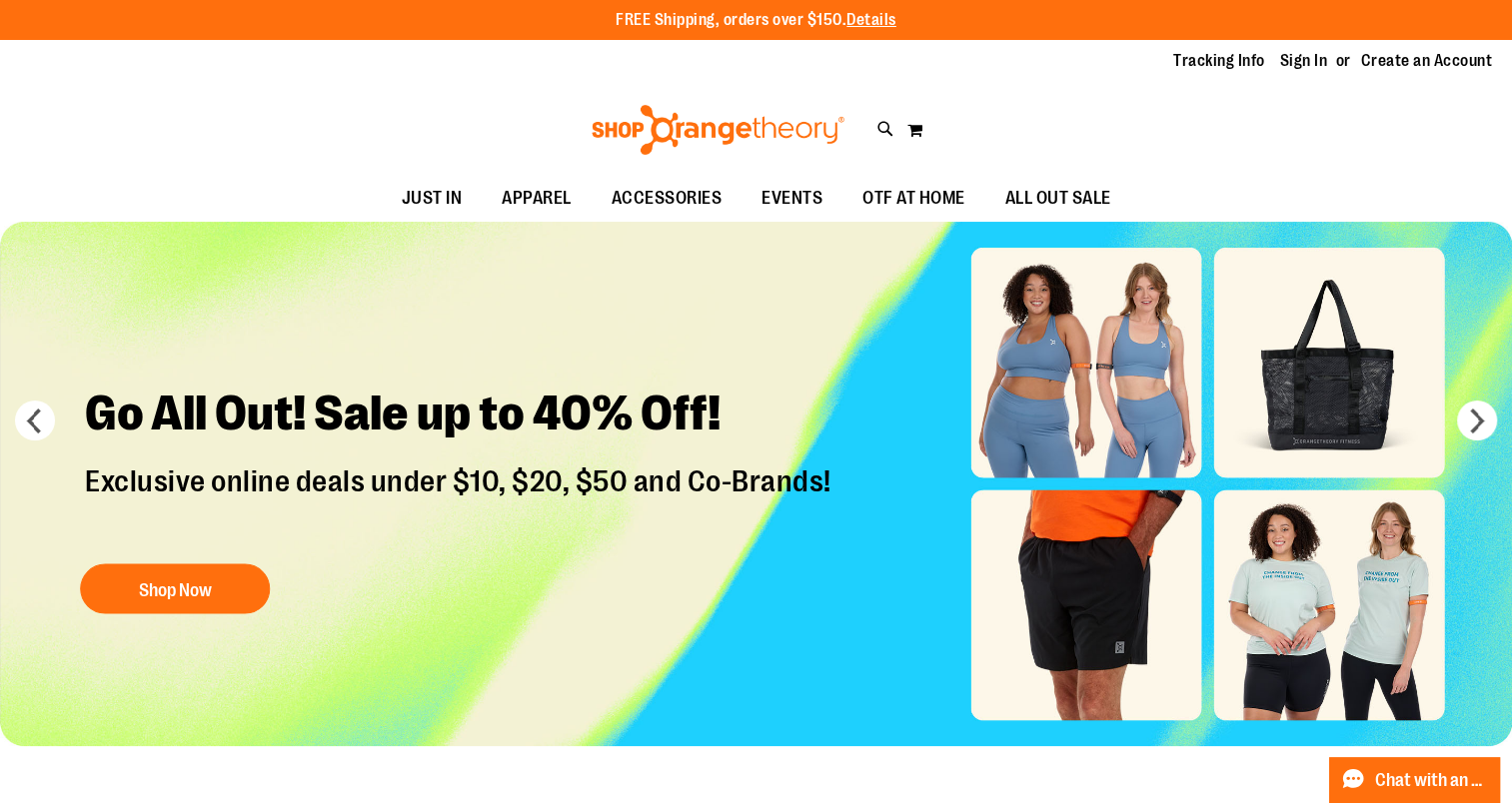 type on "**********" 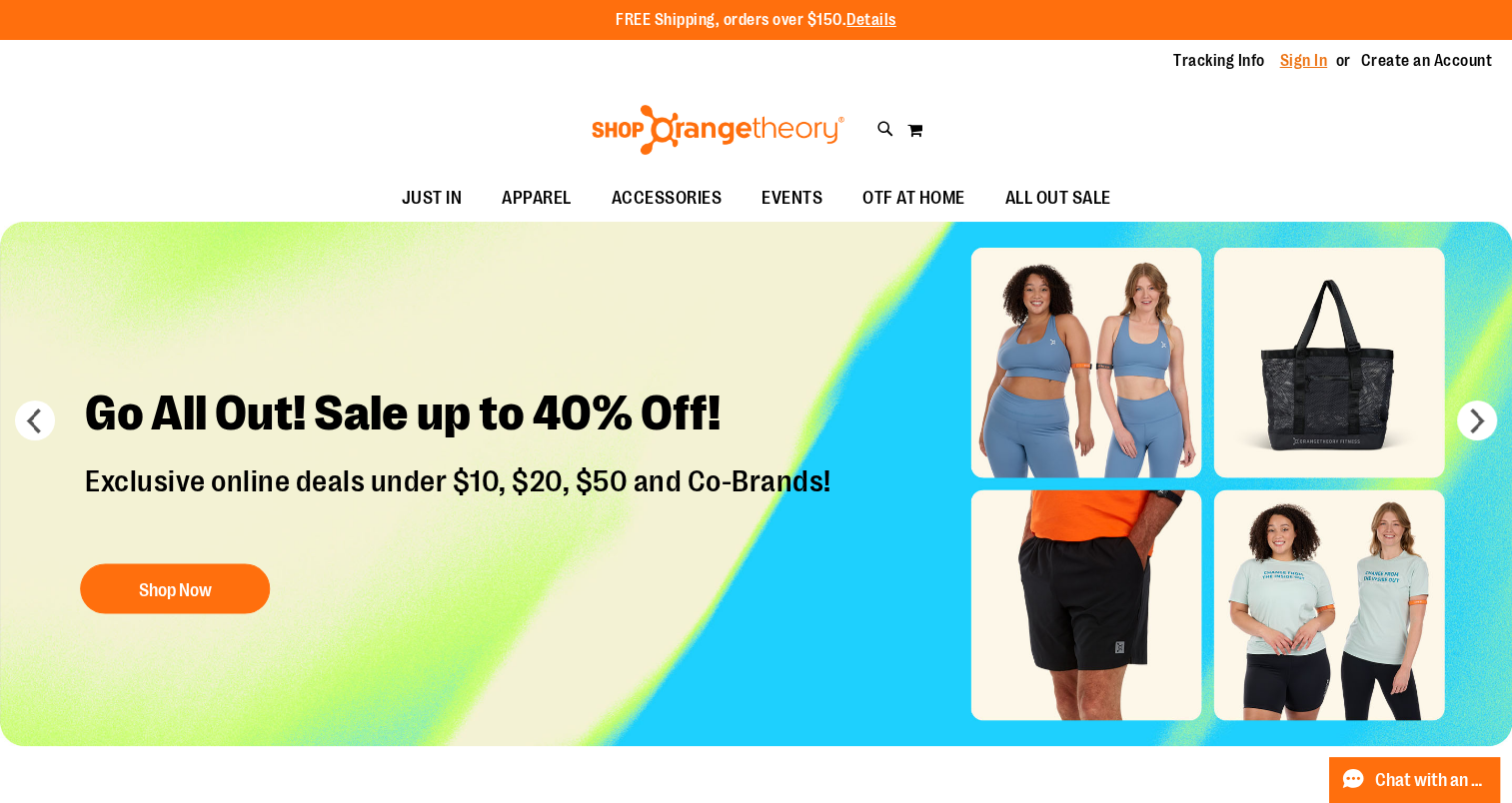 click on "Sign In" at bounding box center [1304, 61] 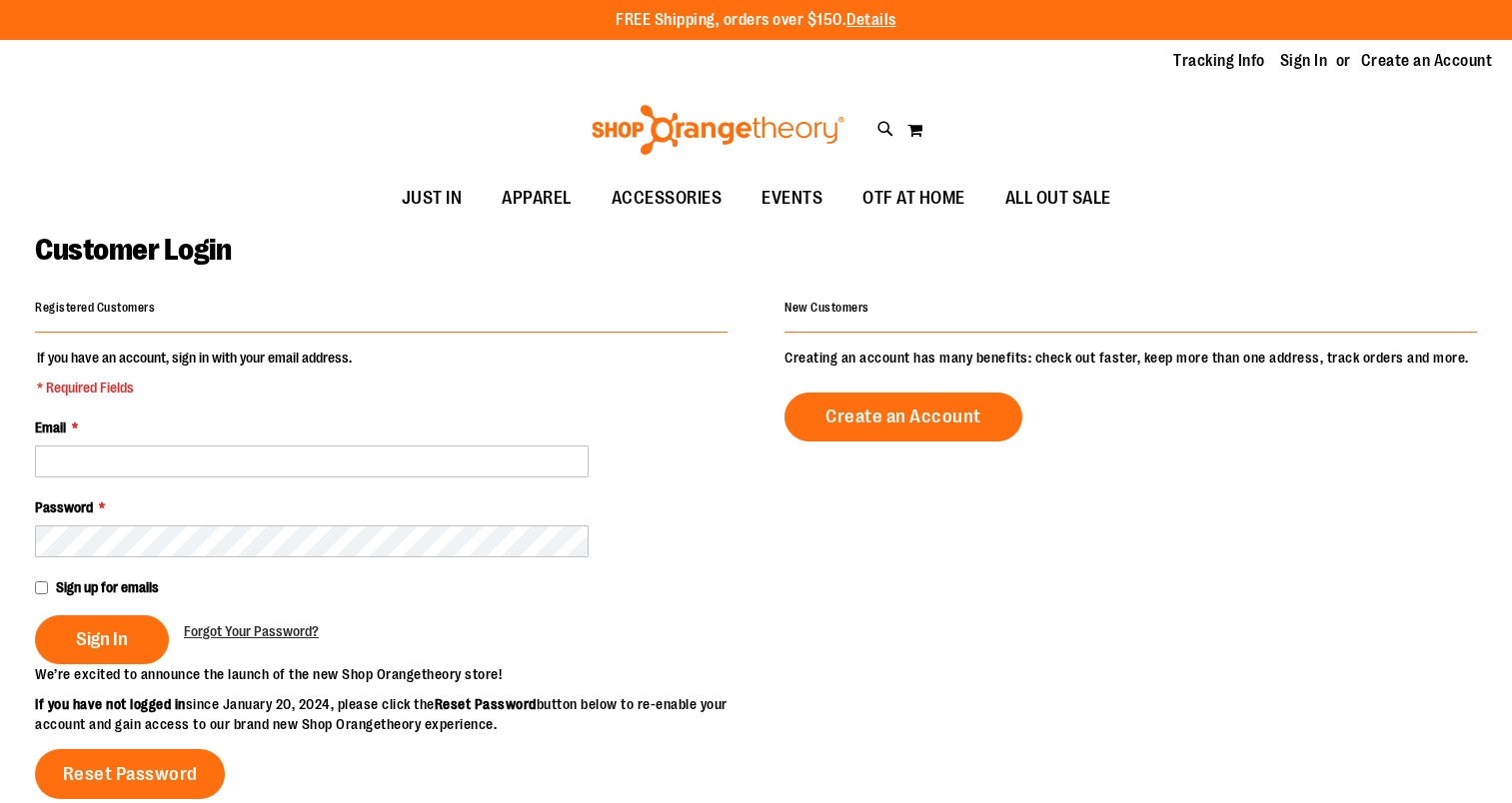 scroll, scrollTop: 0, scrollLeft: 0, axis: both 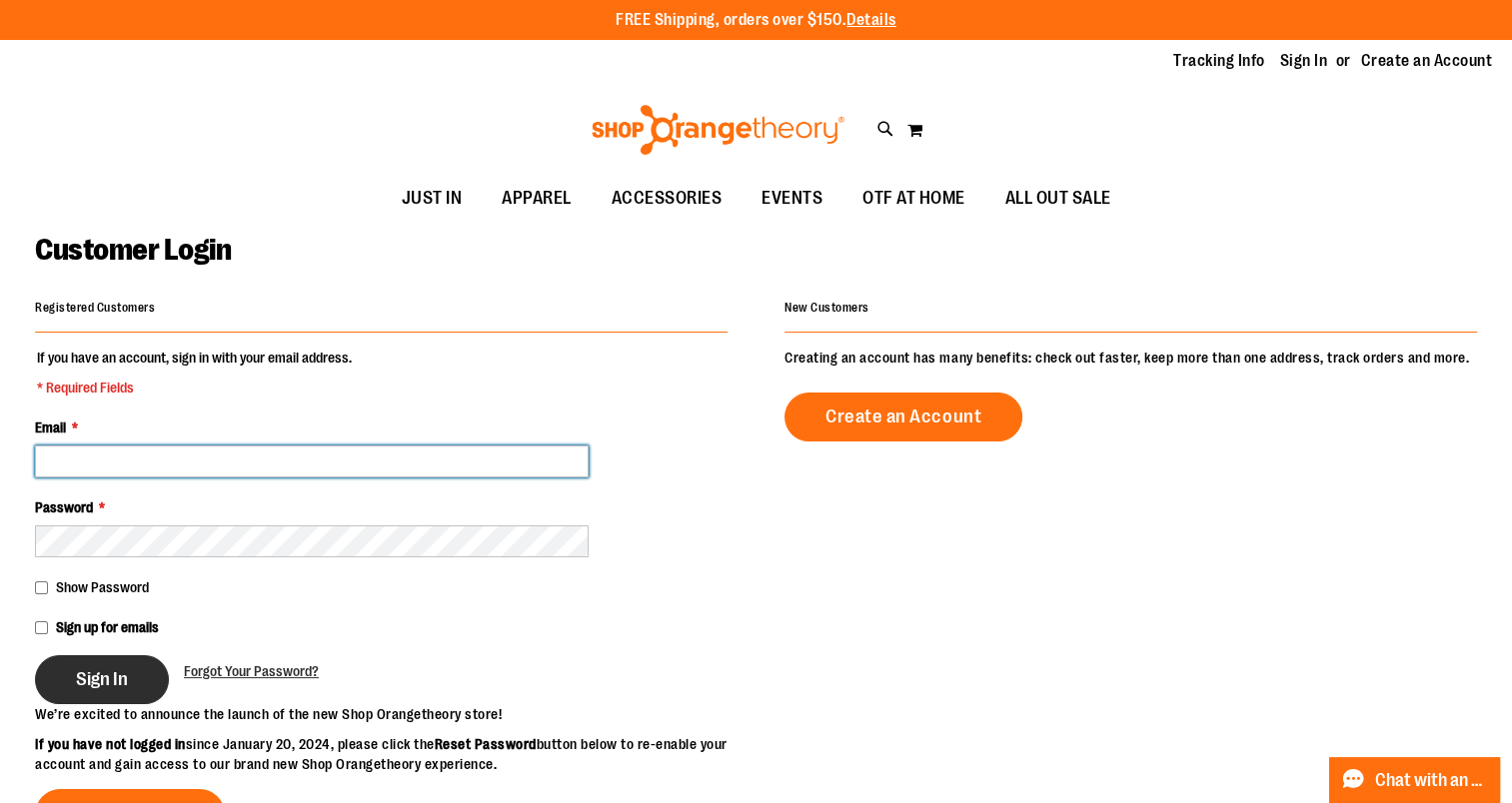 type on "**********" 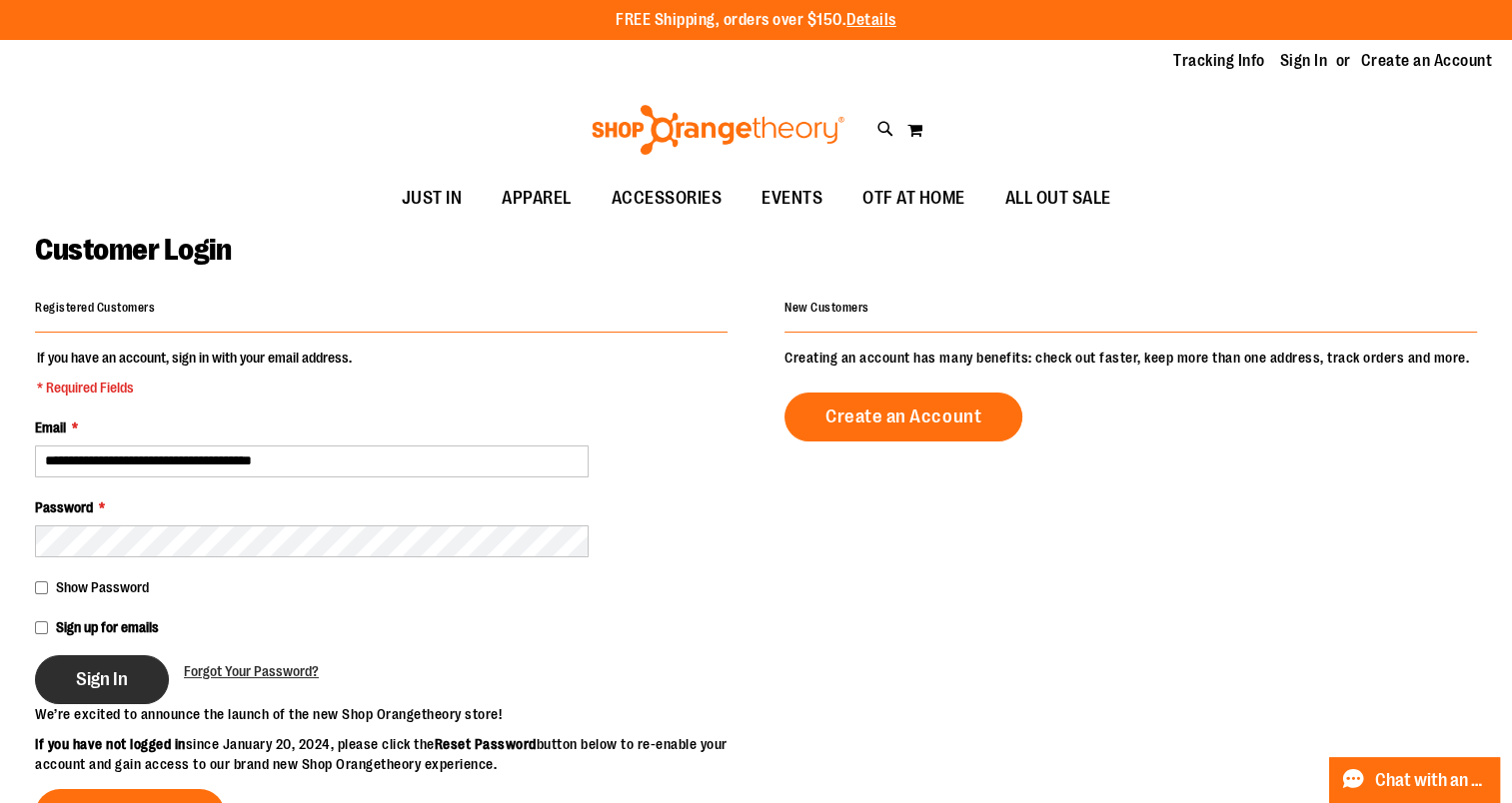 type on "**********" 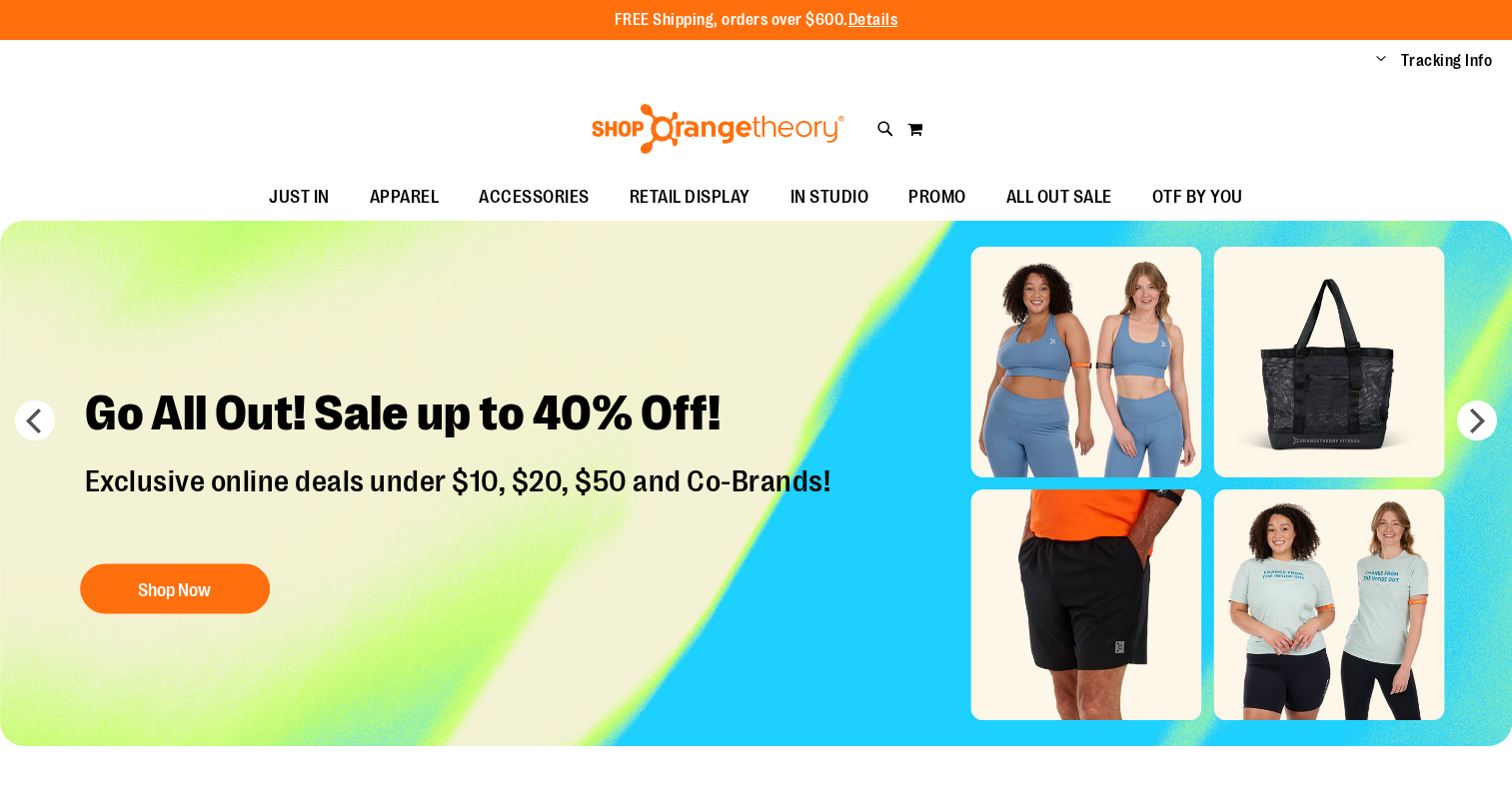 scroll, scrollTop: 0, scrollLeft: 0, axis: both 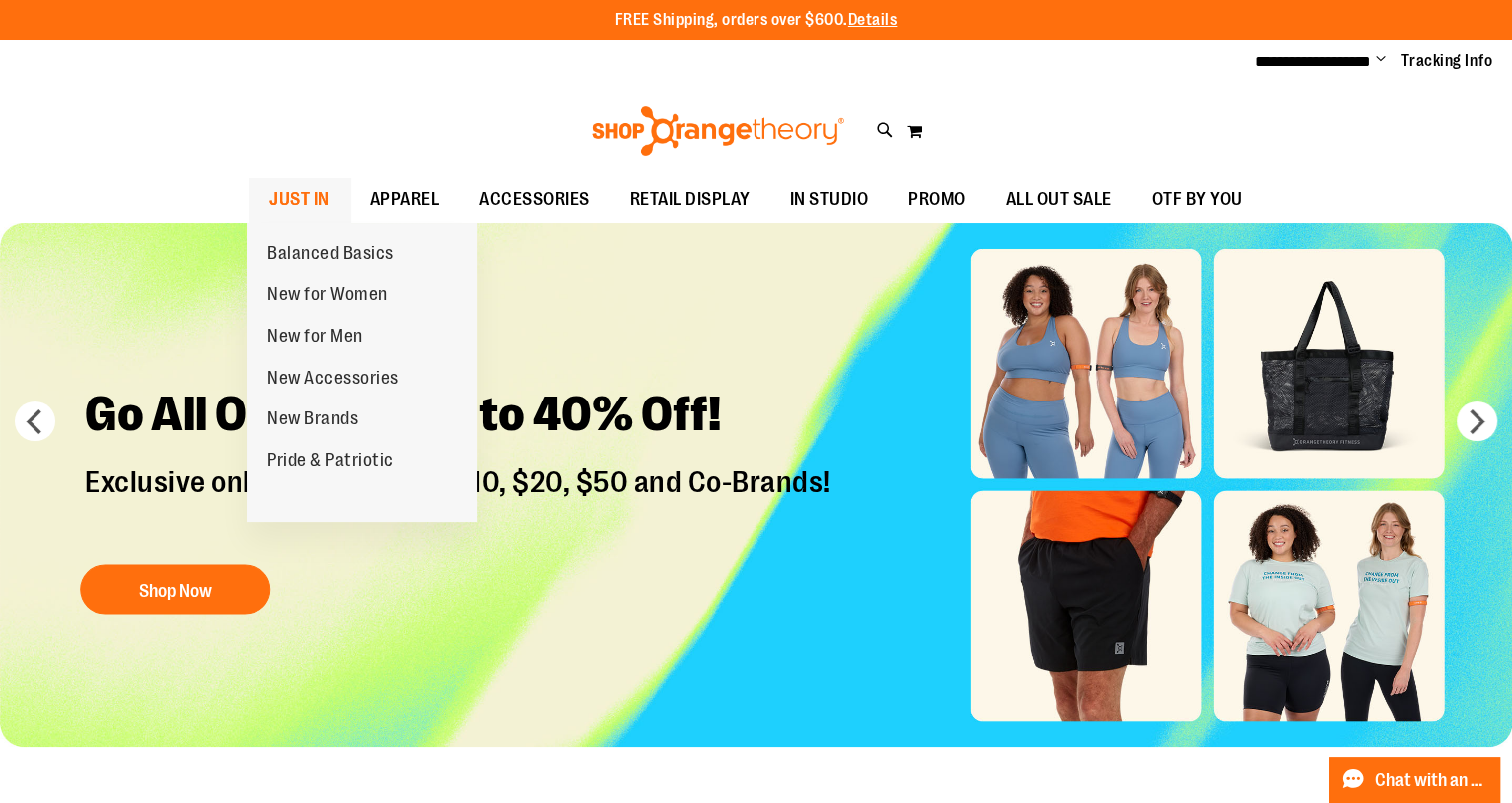 type on "**********" 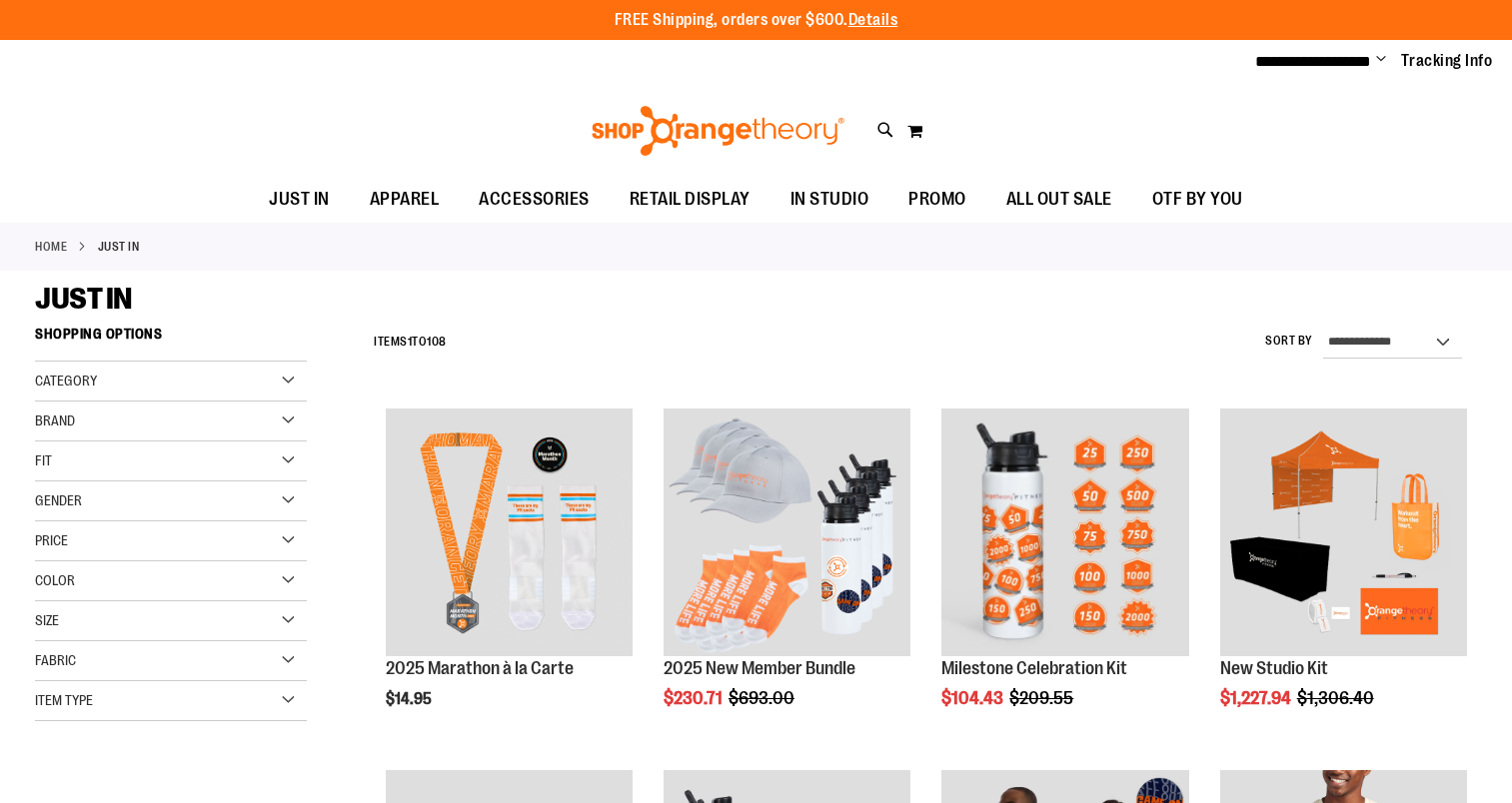 scroll, scrollTop: 0, scrollLeft: 0, axis: both 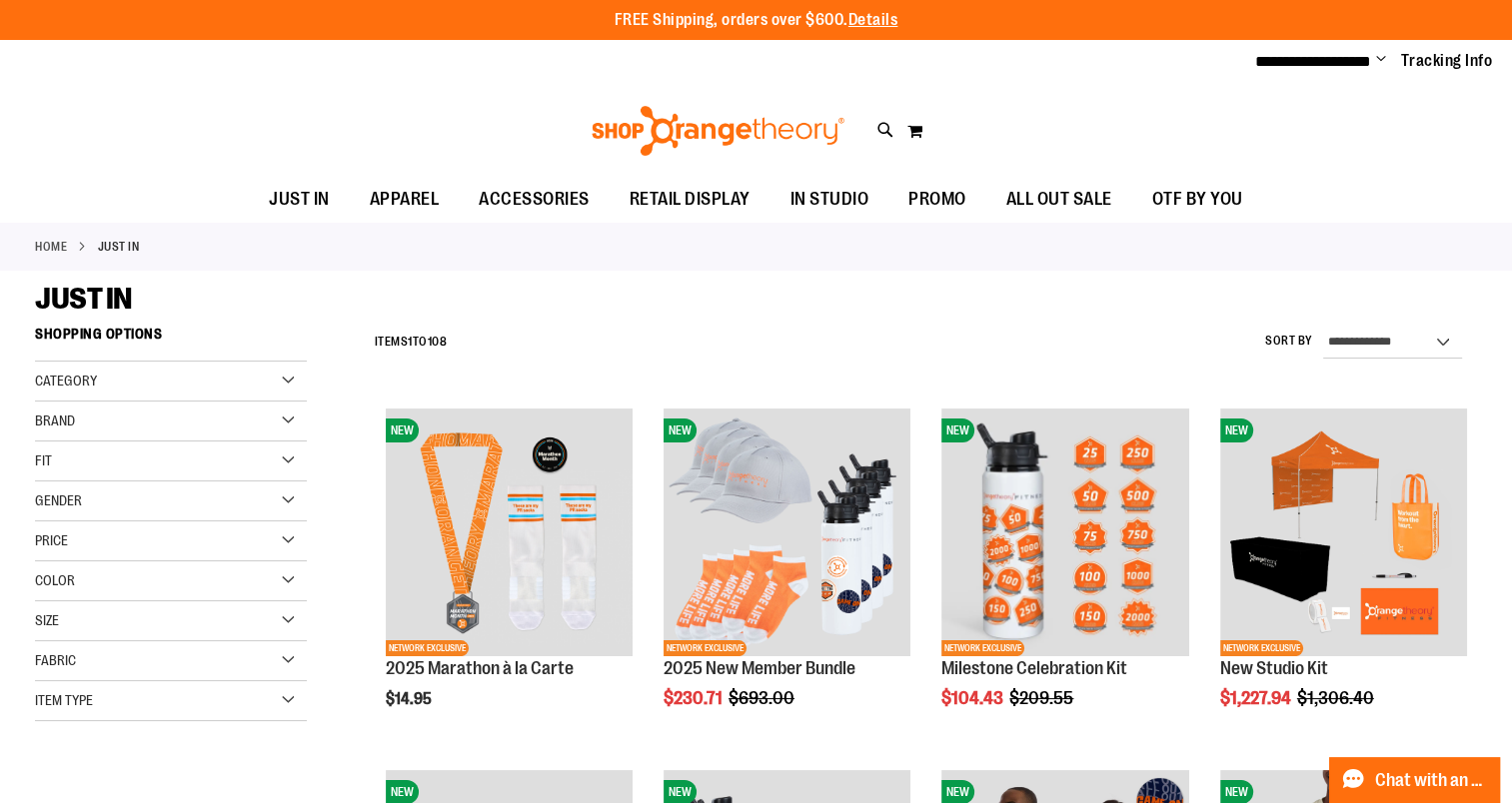 type on "**********" 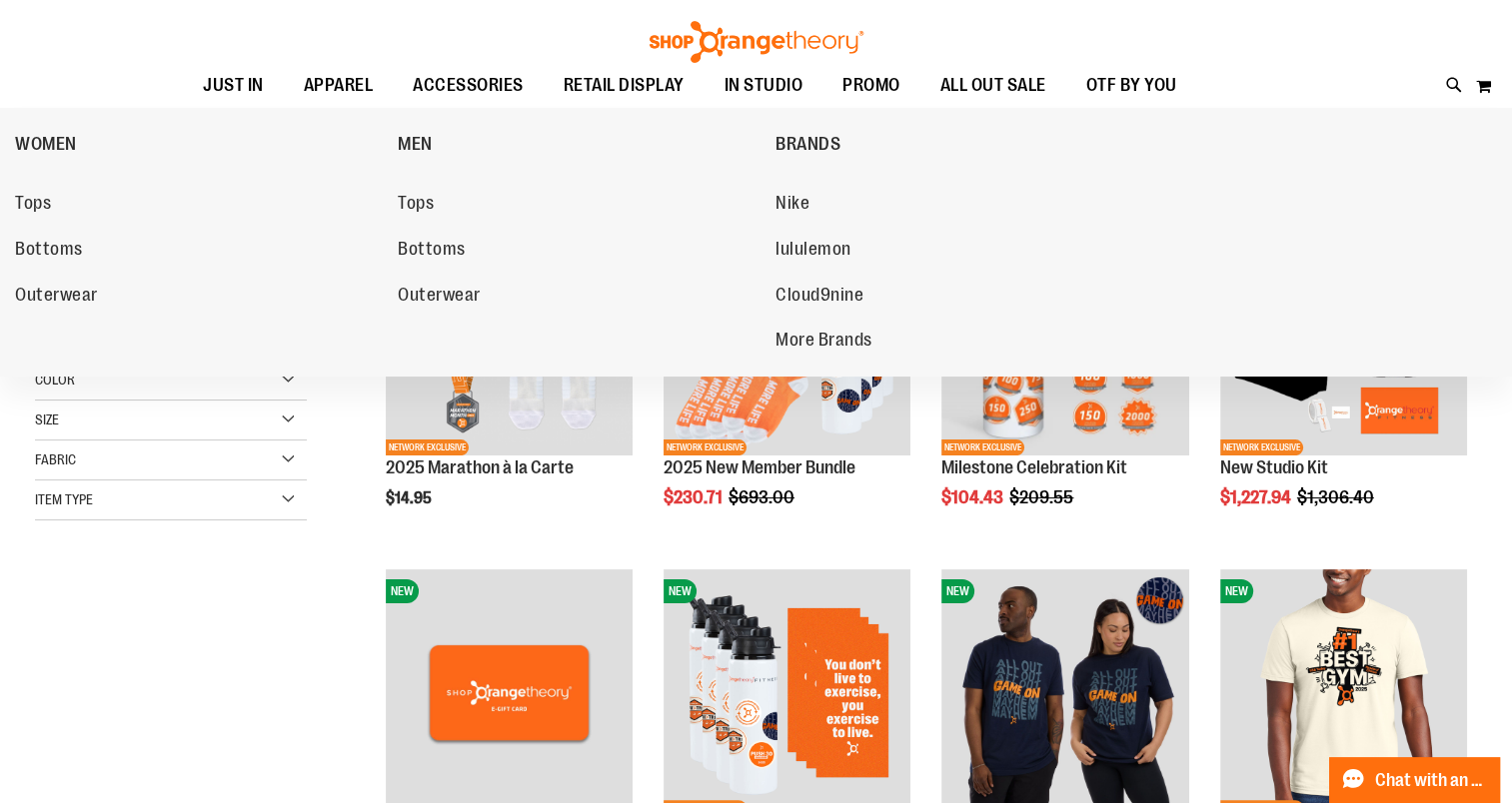 scroll, scrollTop: 359, scrollLeft: 0, axis: vertical 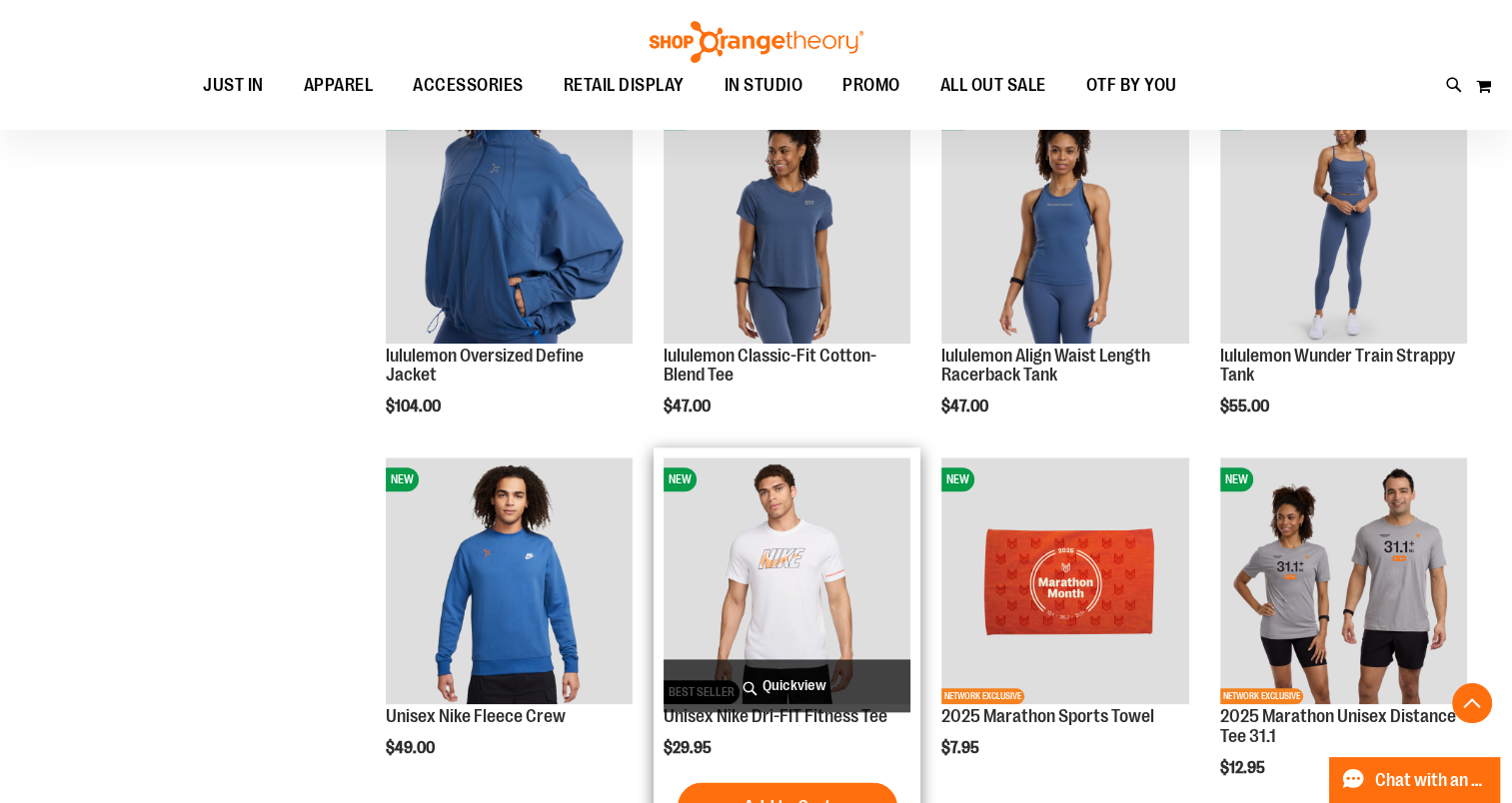 click on "Quickview" at bounding box center [786, 685] 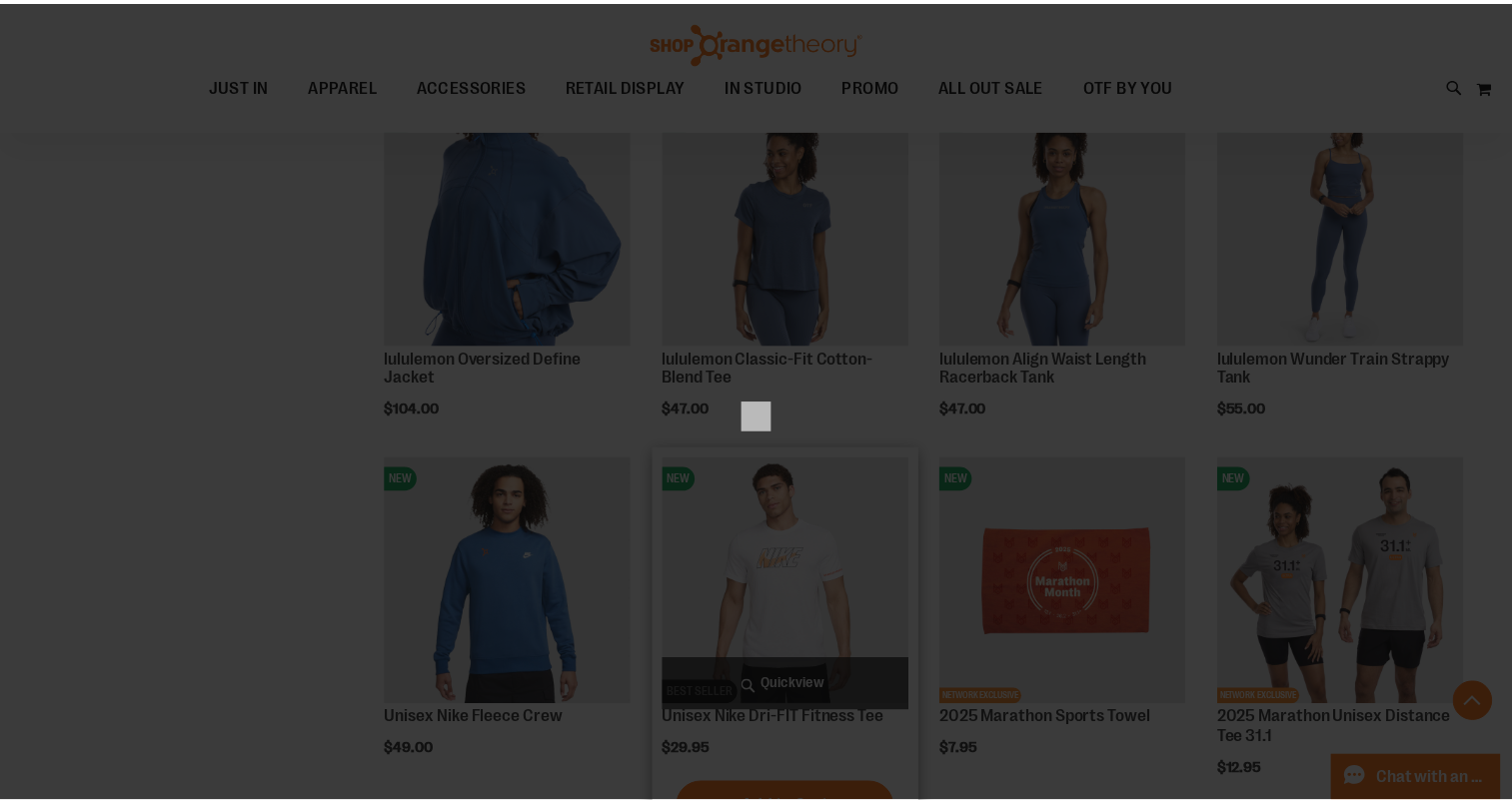 scroll, scrollTop: 0, scrollLeft: 0, axis: both 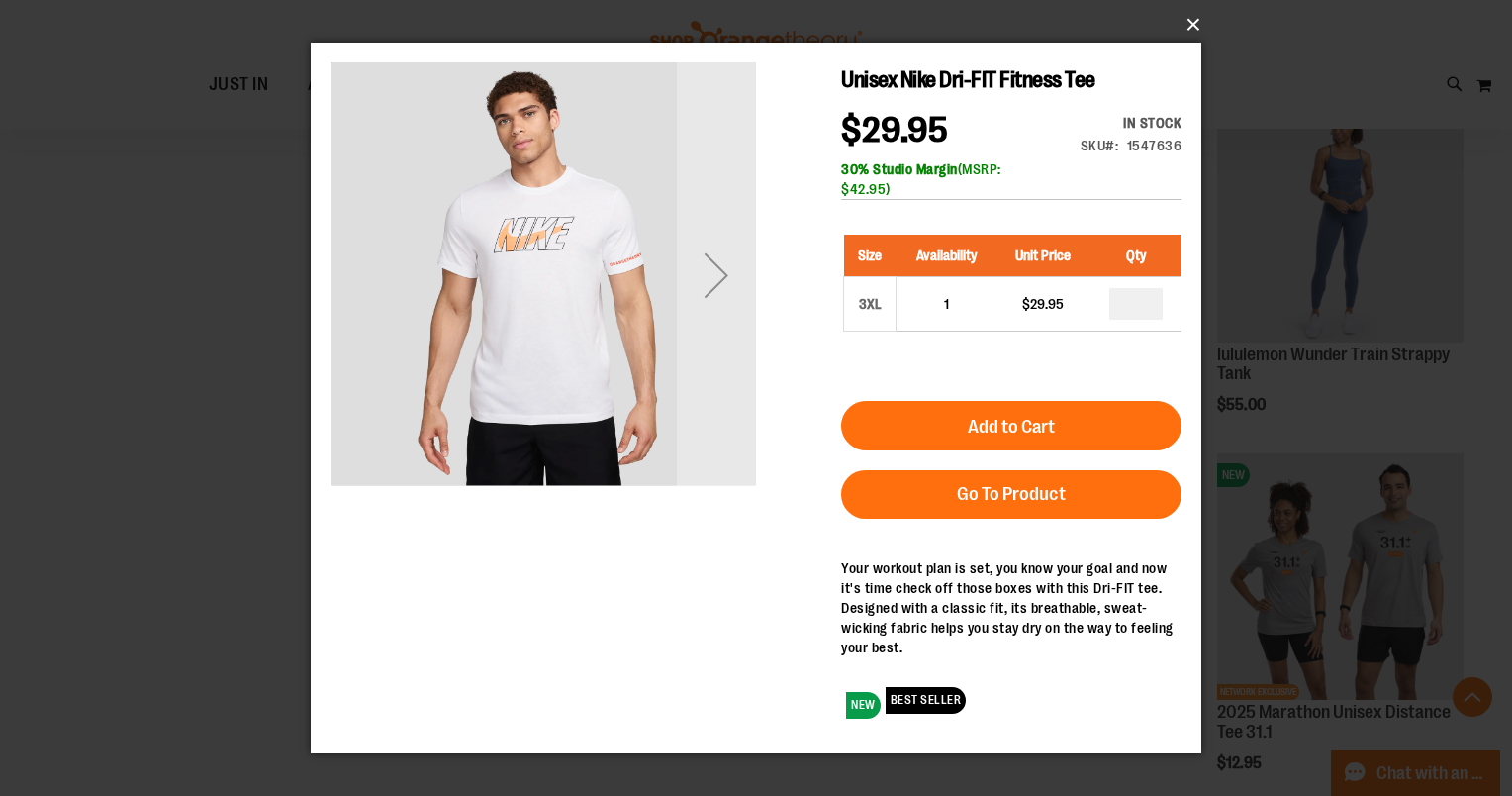 click on "×" at bounding box center [762, 25] 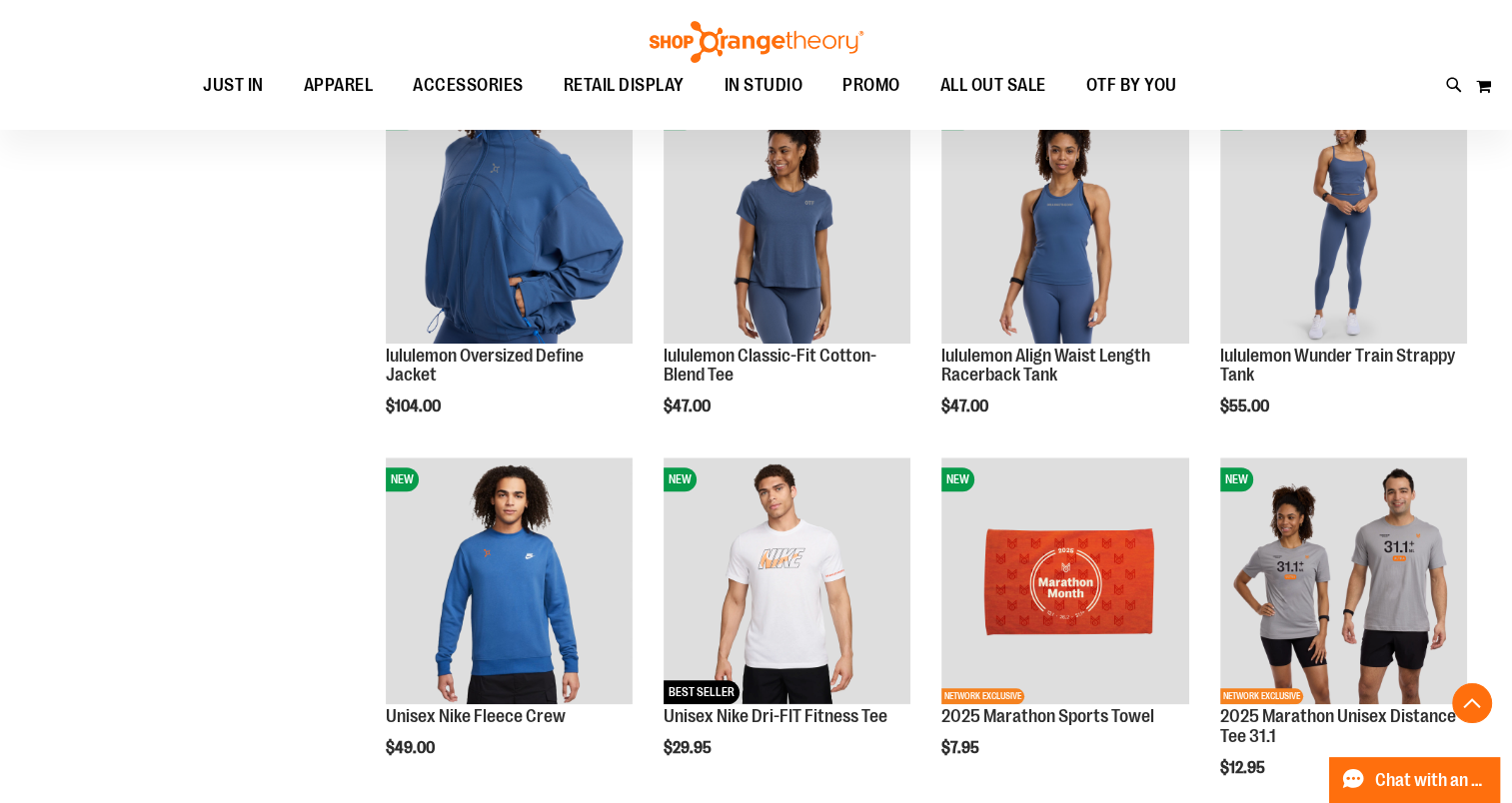 click on "NEW NETWORK EXCLUSIVE
2025 Marathon à la Carte
$14.95
Quickview" at bounding box center [920, -95] 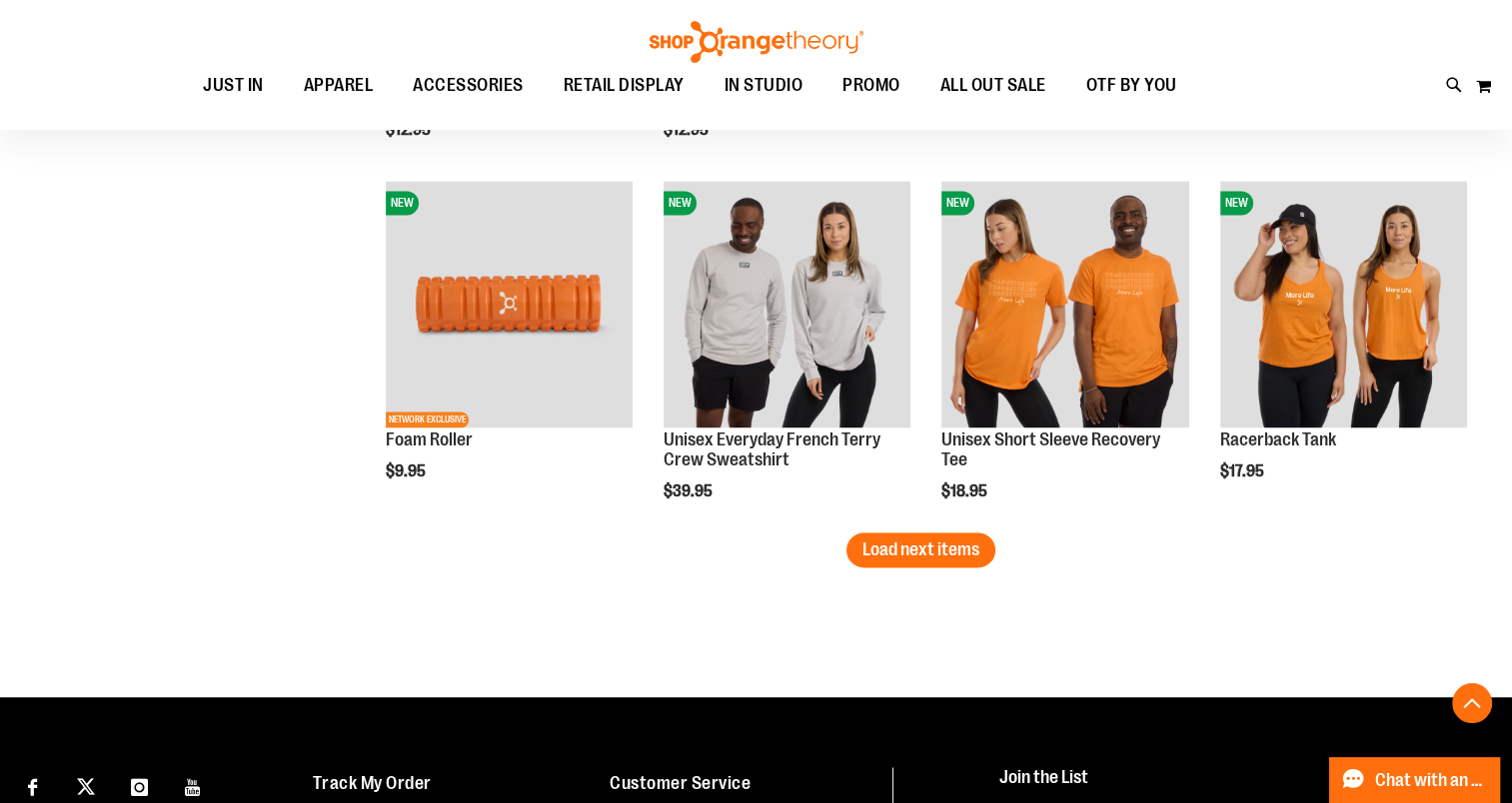 scroll, scrollTop: 3235, scrollLeft: 0, axis: vertical 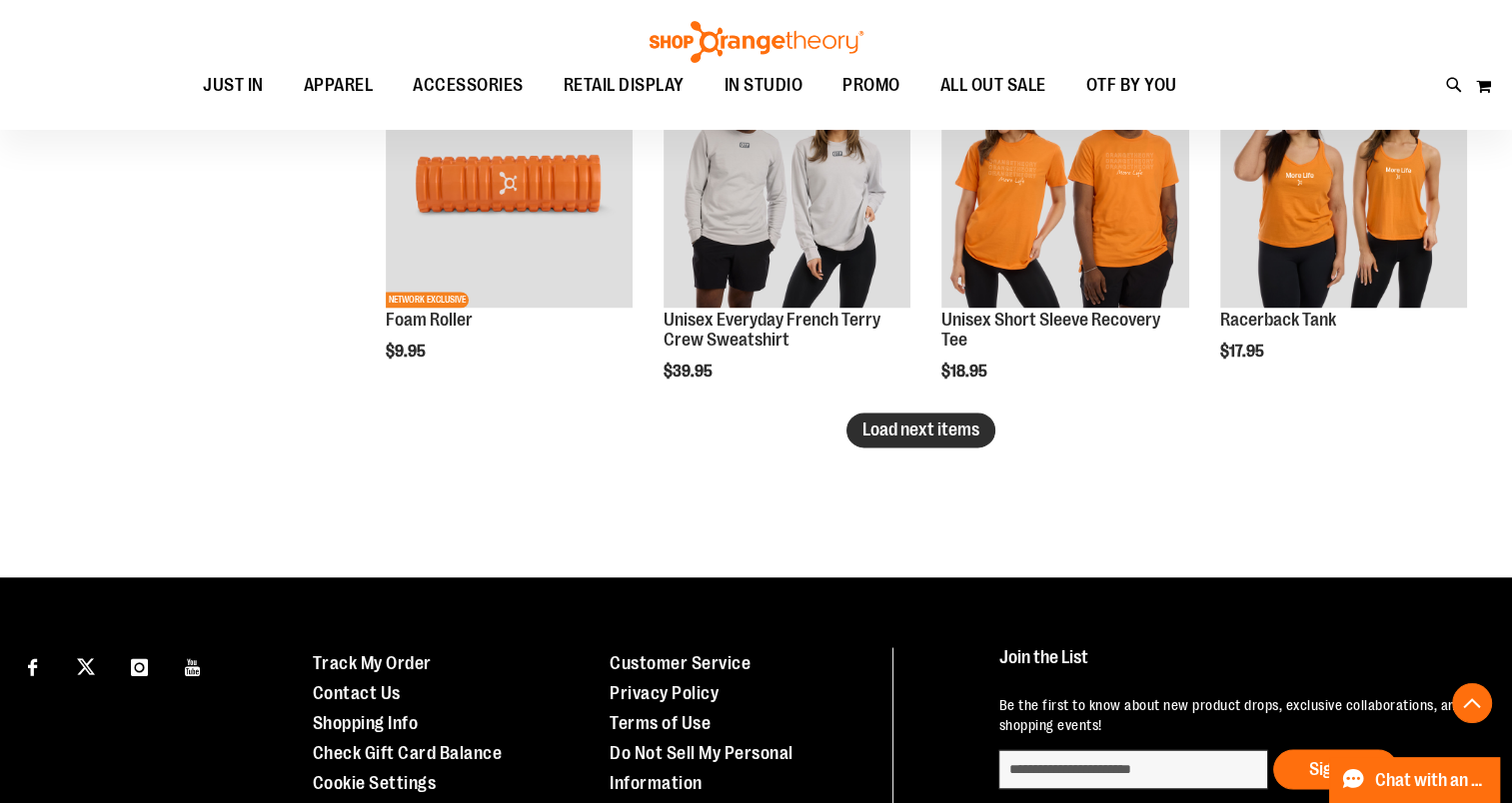 click on "Load next items" at bounding box center [920, 429] 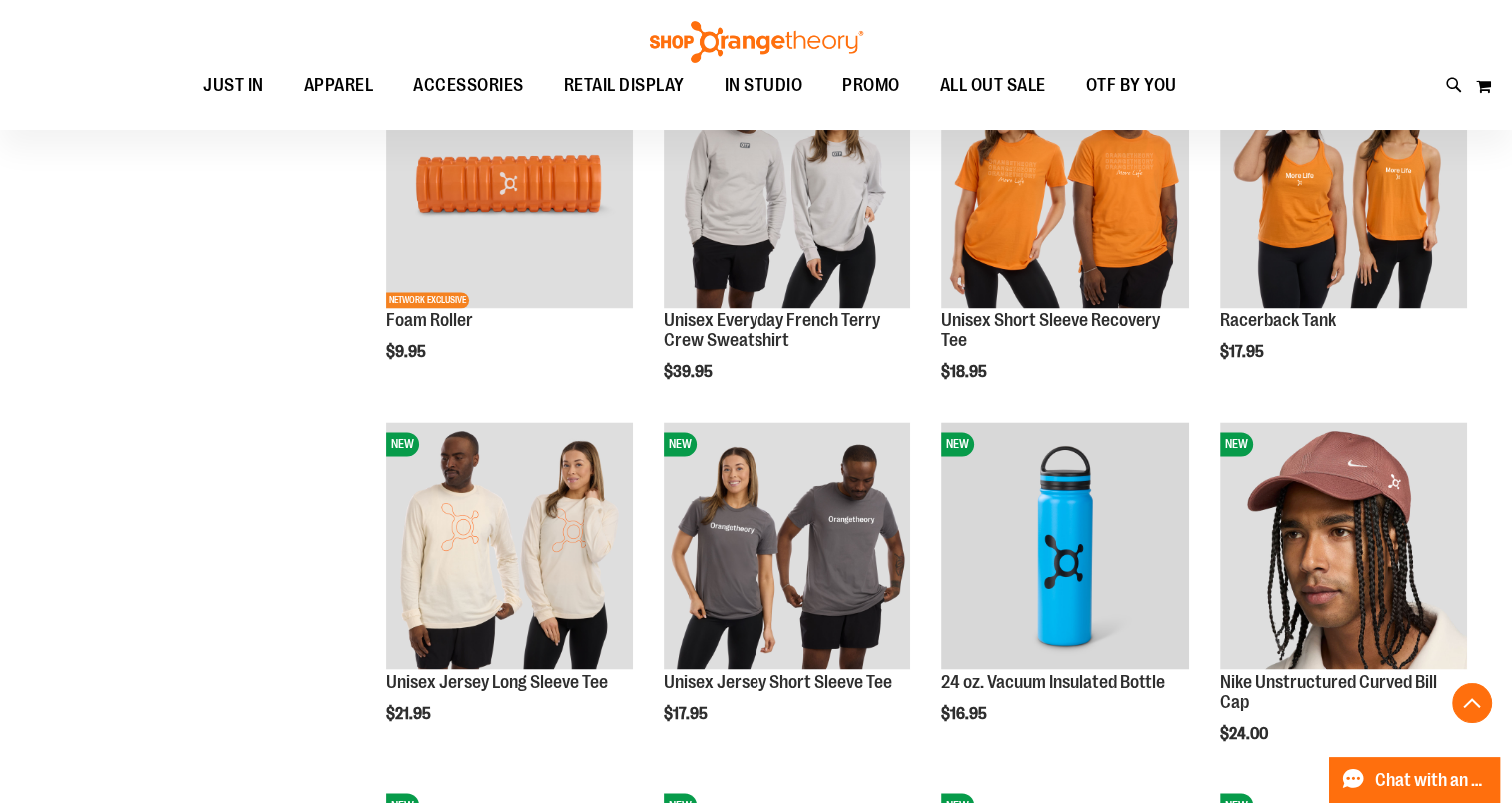 click on "NEW NETWORK EXCLUSIVE
2025 Marathon à la Carte
$14.95
Quickview" at bounding box center (920, -672) 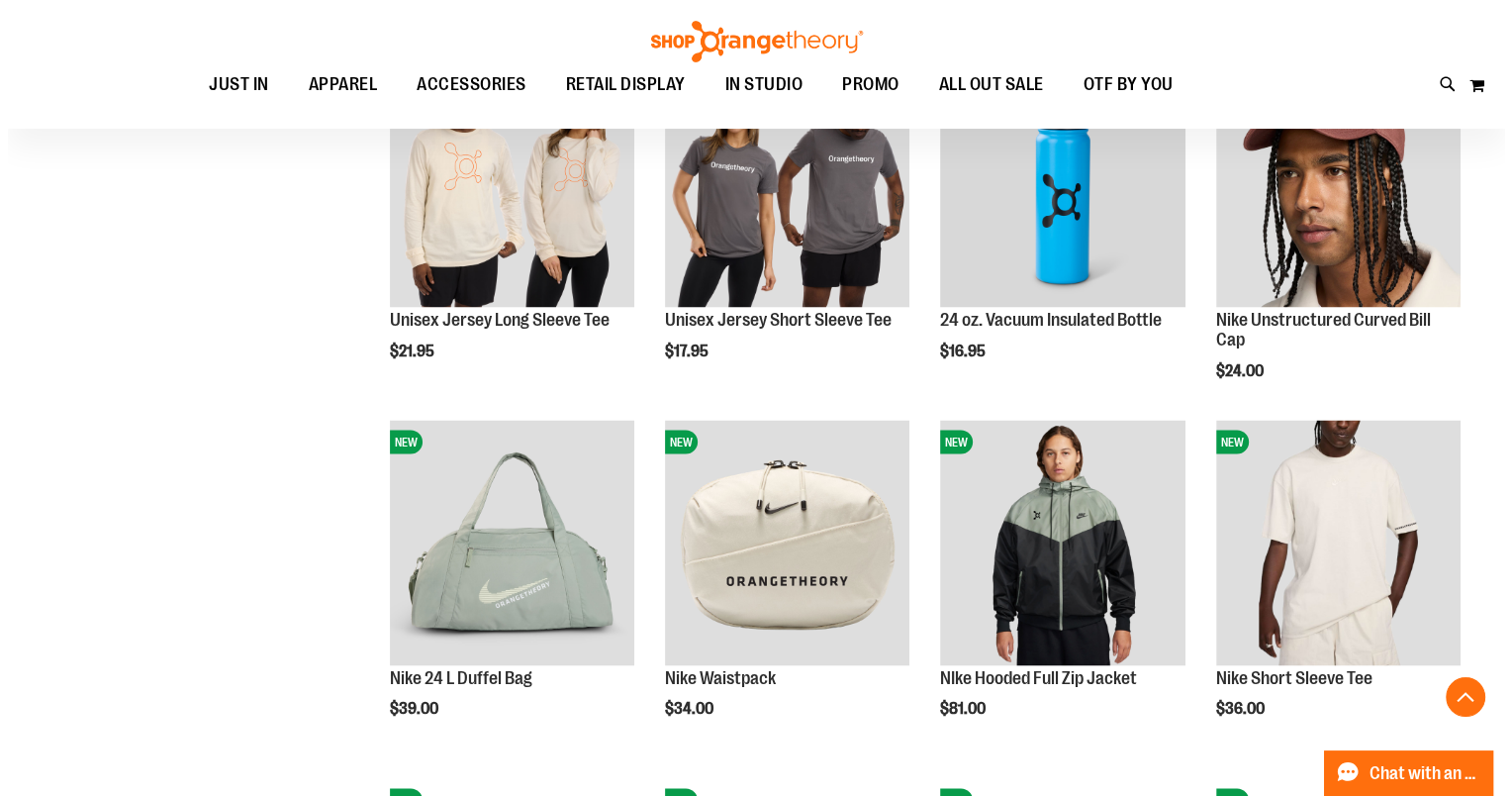 scroll, scrollTop: 3603, scrollLeft: 0, axis: vertical 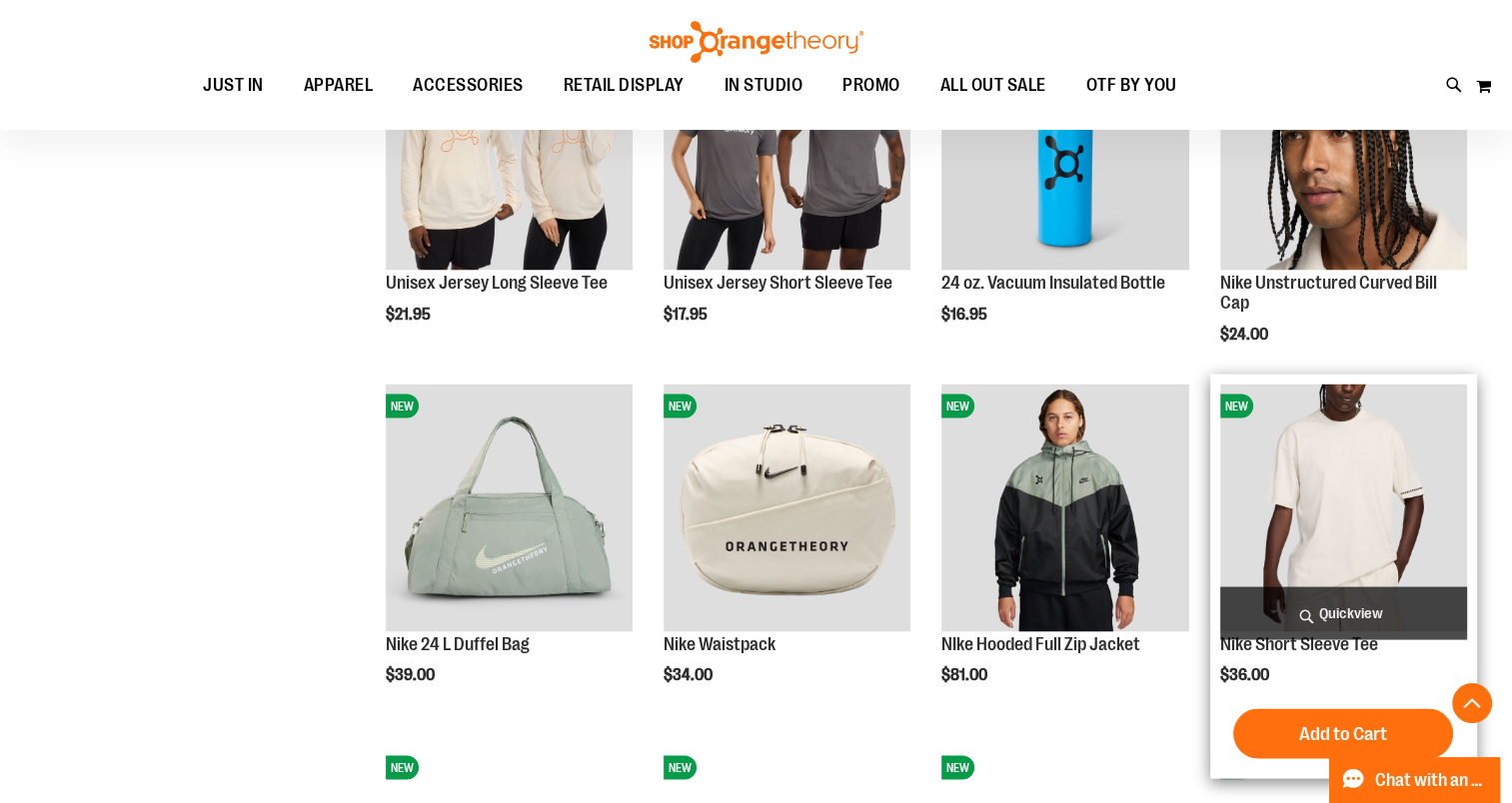 click on "Quickview" at bounding box center [1343, 612] 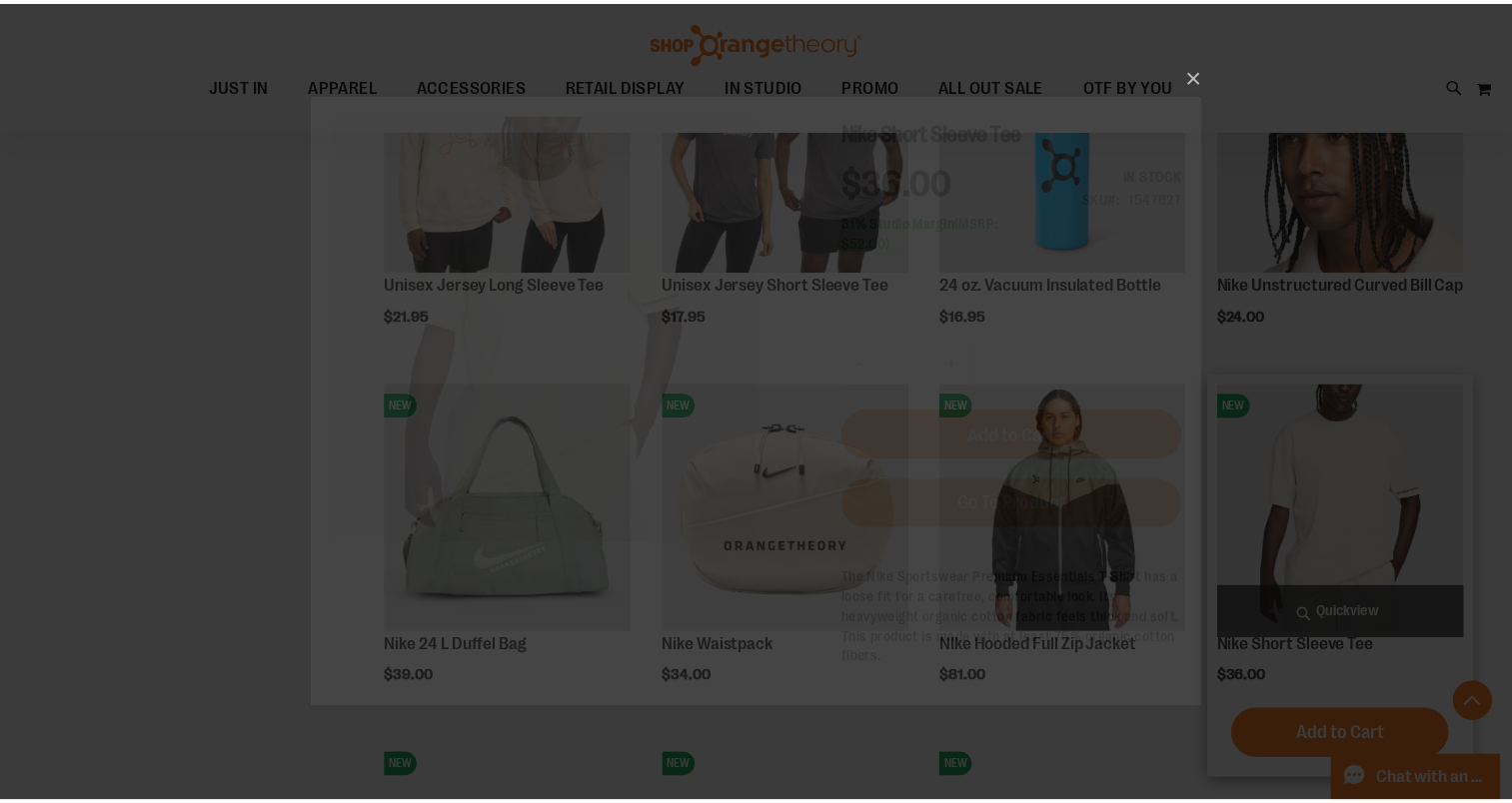 scroll, scrollTop: 0, scrollLeft: 0, axis: both 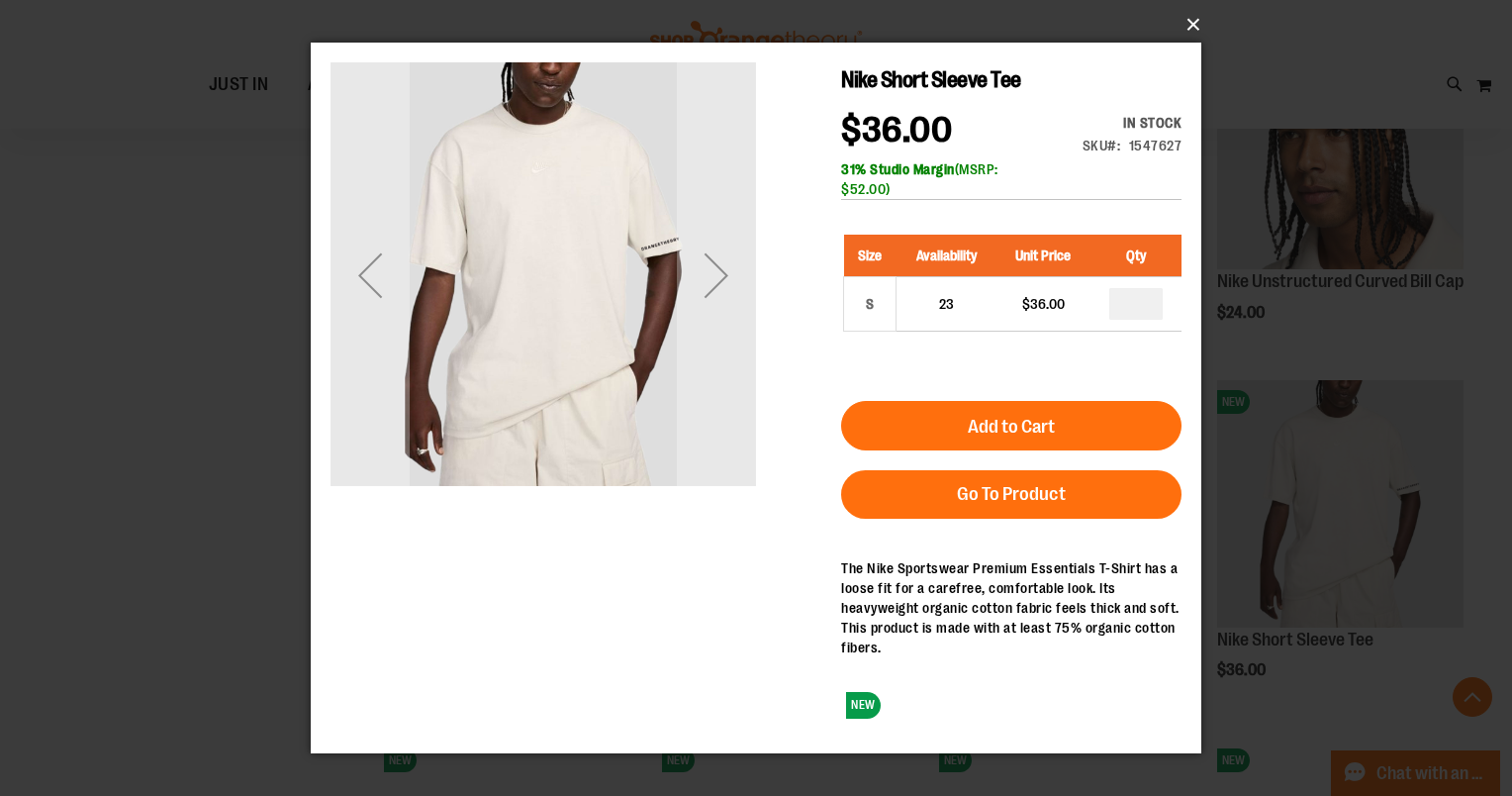 click on "×" at bounding box center (762, 25) 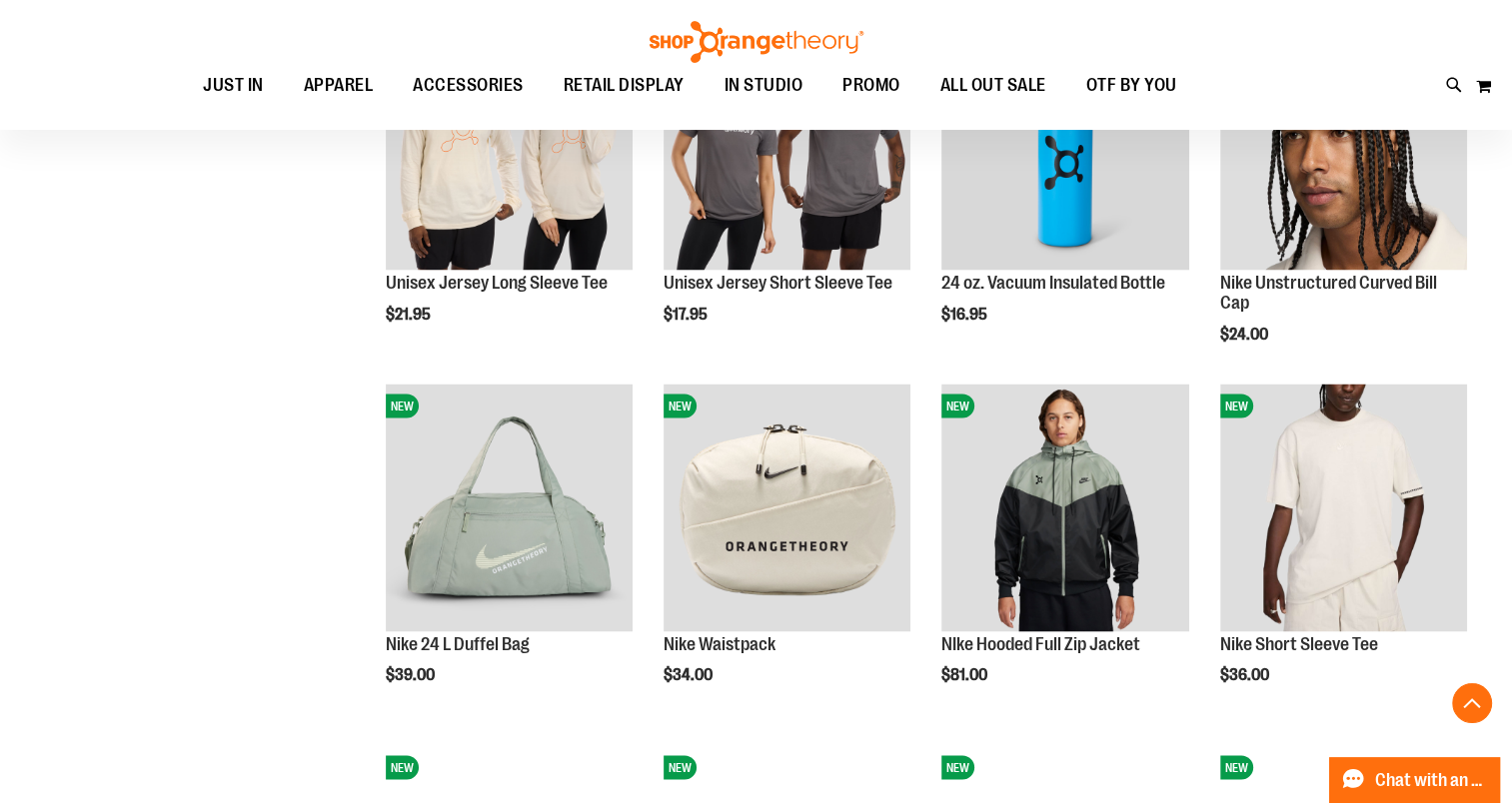 click on "**********" at bounding box center [756, -1053] 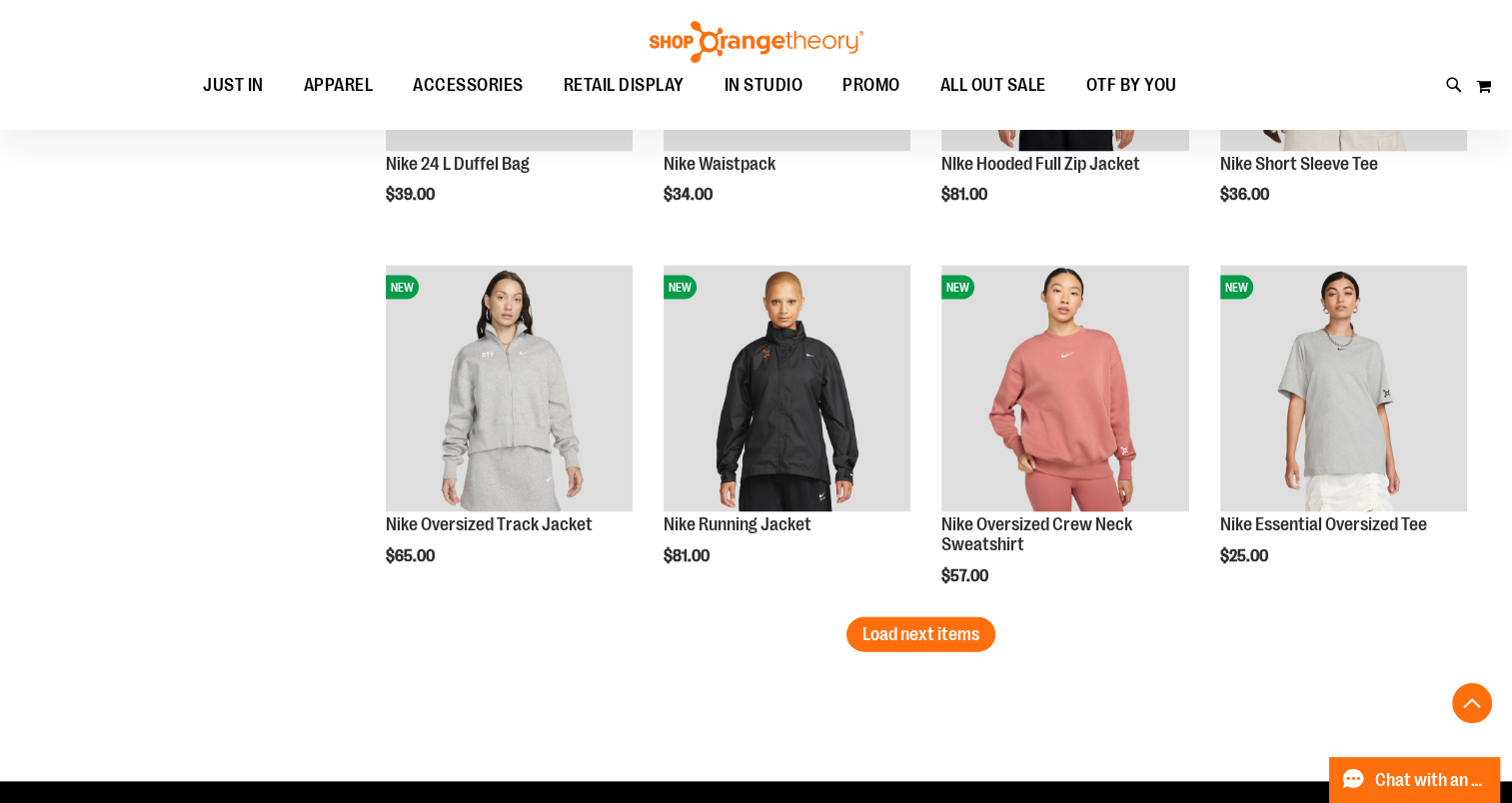 scroll, scrollTop: 4274, scrollLeft: 0, axis: vertical 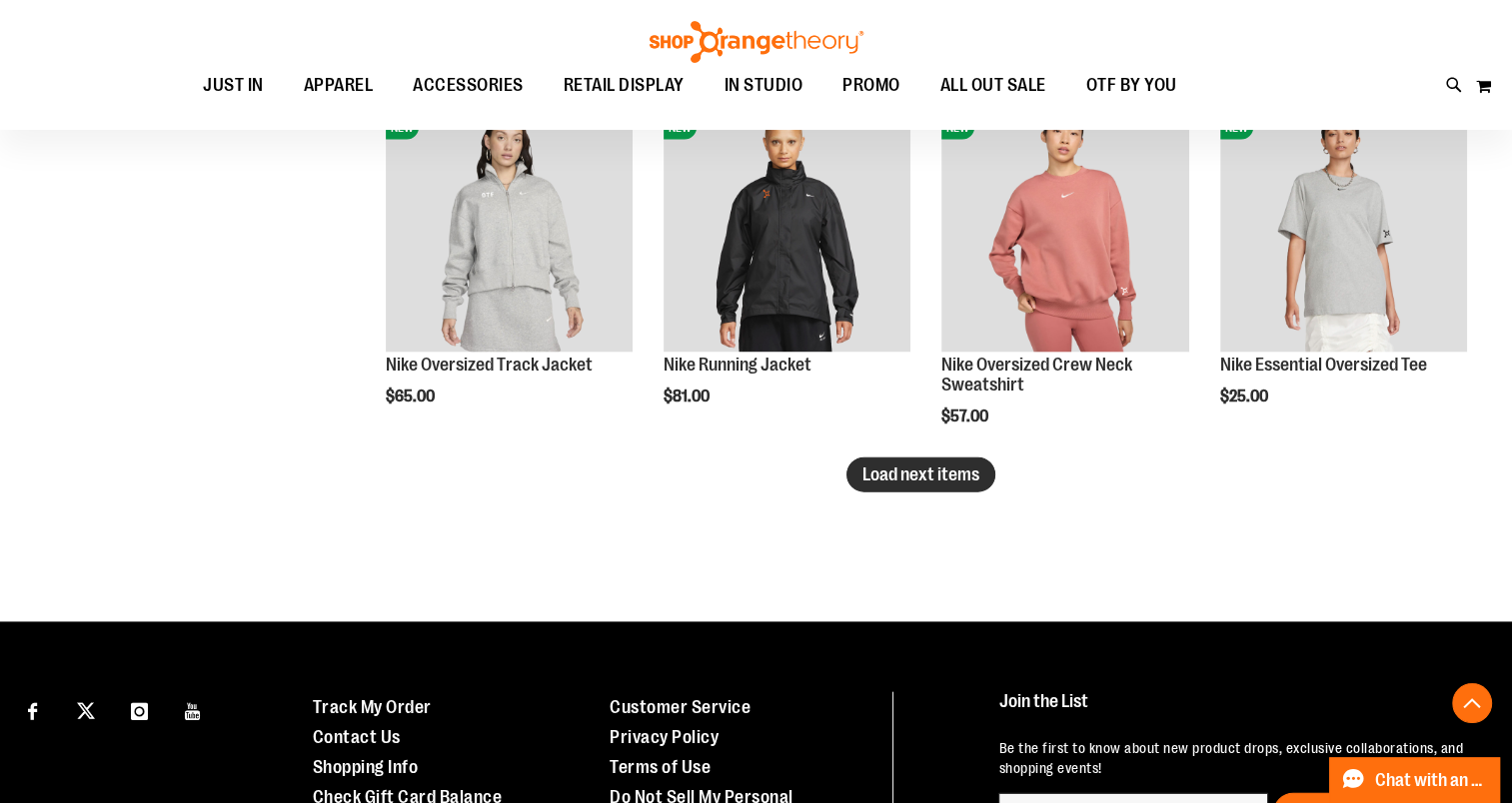 click on "Load next items" at bounding box center [920, 474] 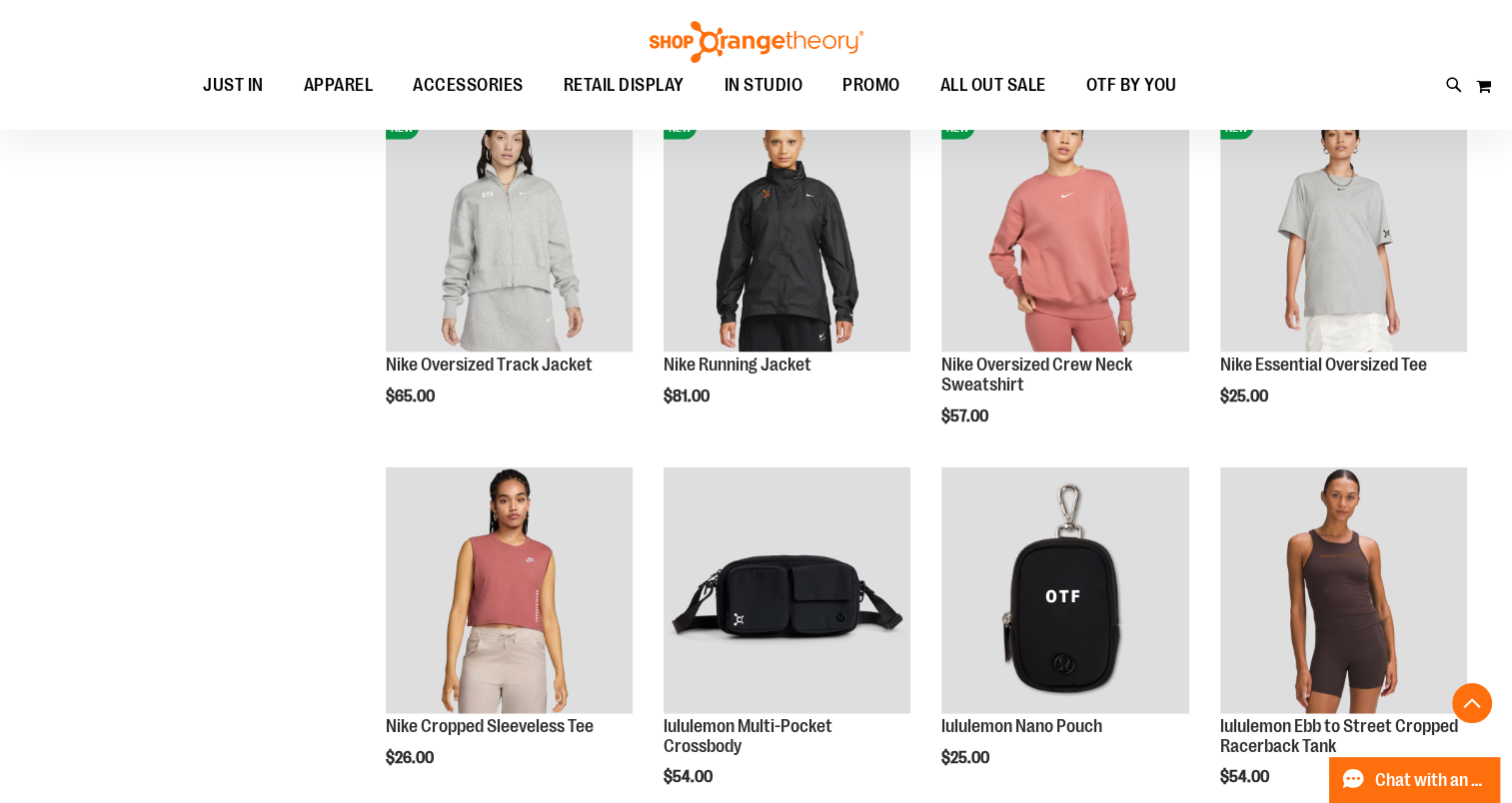 click on "**********" at bounding box center [756, -1150] 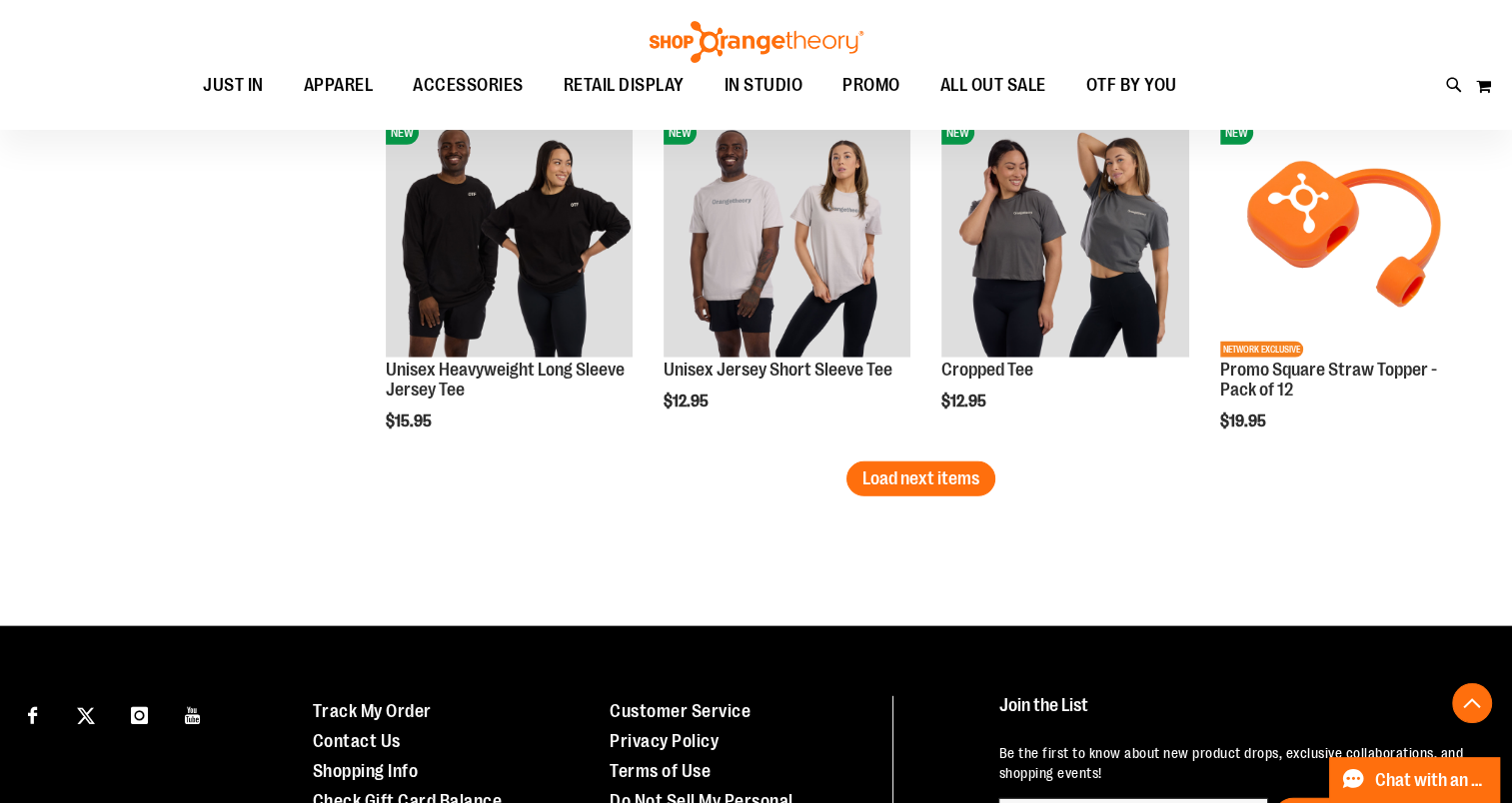 scroll, scrollTop: 5392, scrollLeft: 0, axis: vertical 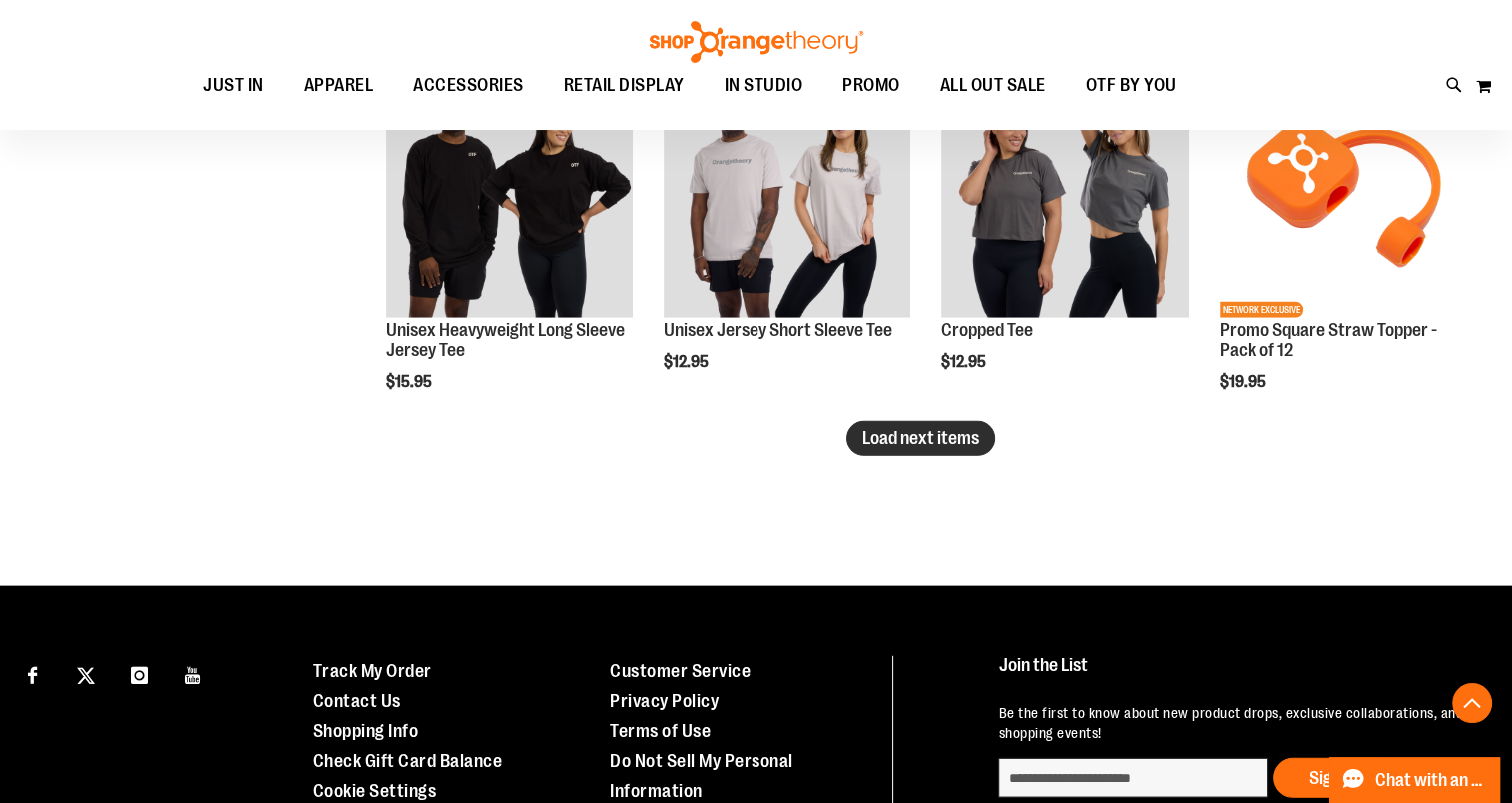 click on "Load next items" at bounding box center (920, 438) 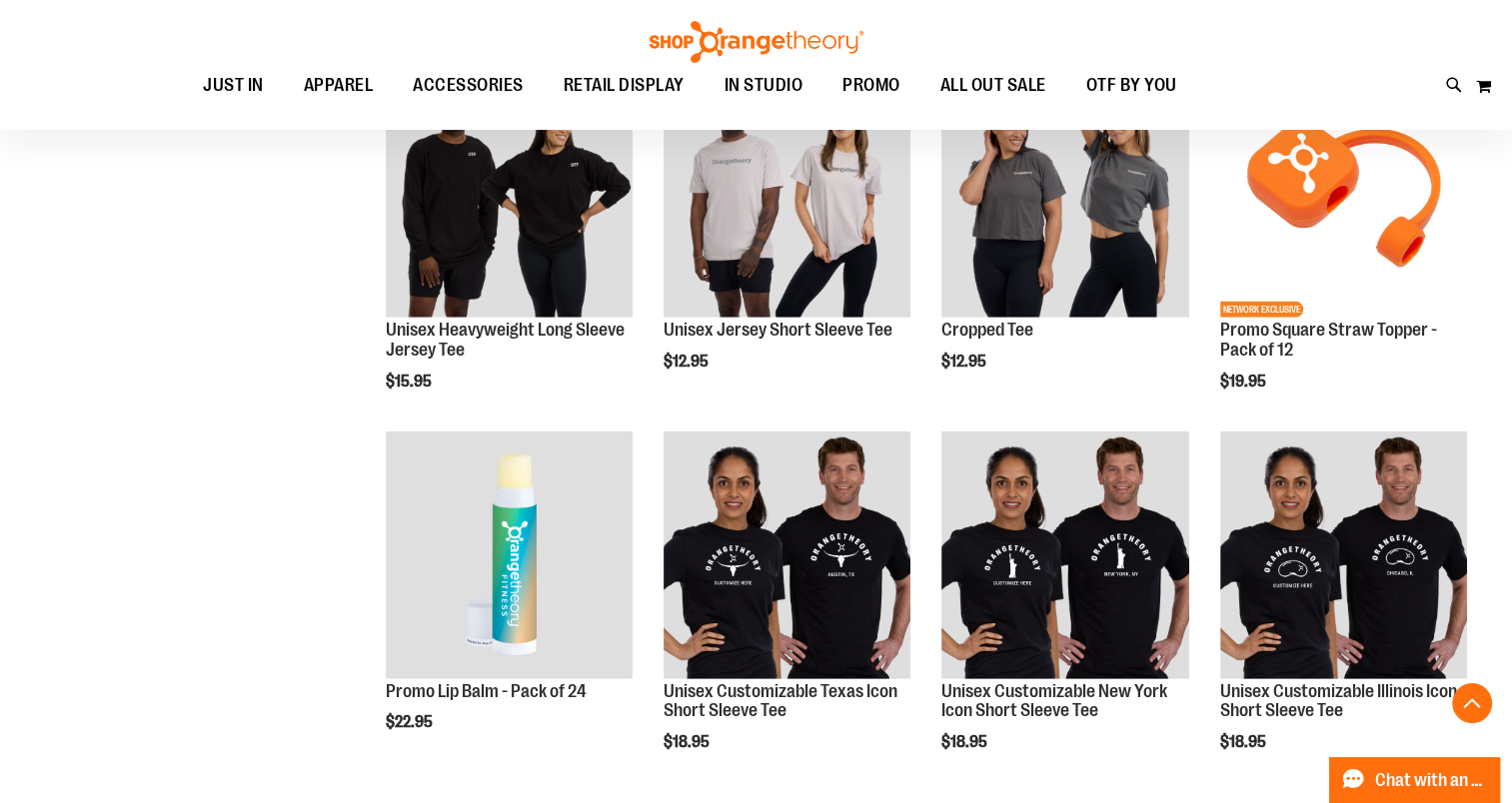click on "**********" at bounding box center (756, -1727) 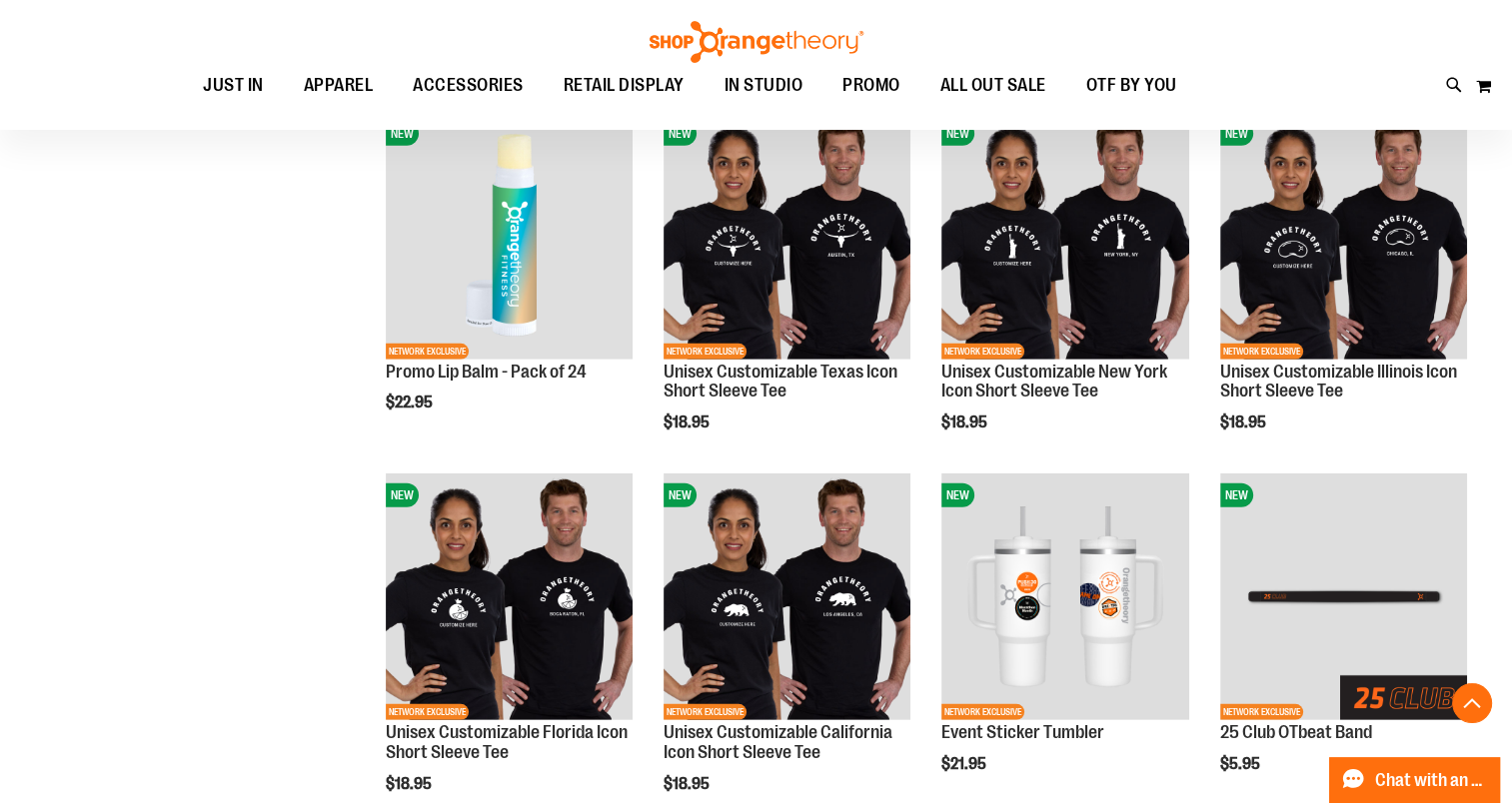 scroll, scrollTop: 5792, scrollLeft: 0, axis: vertical 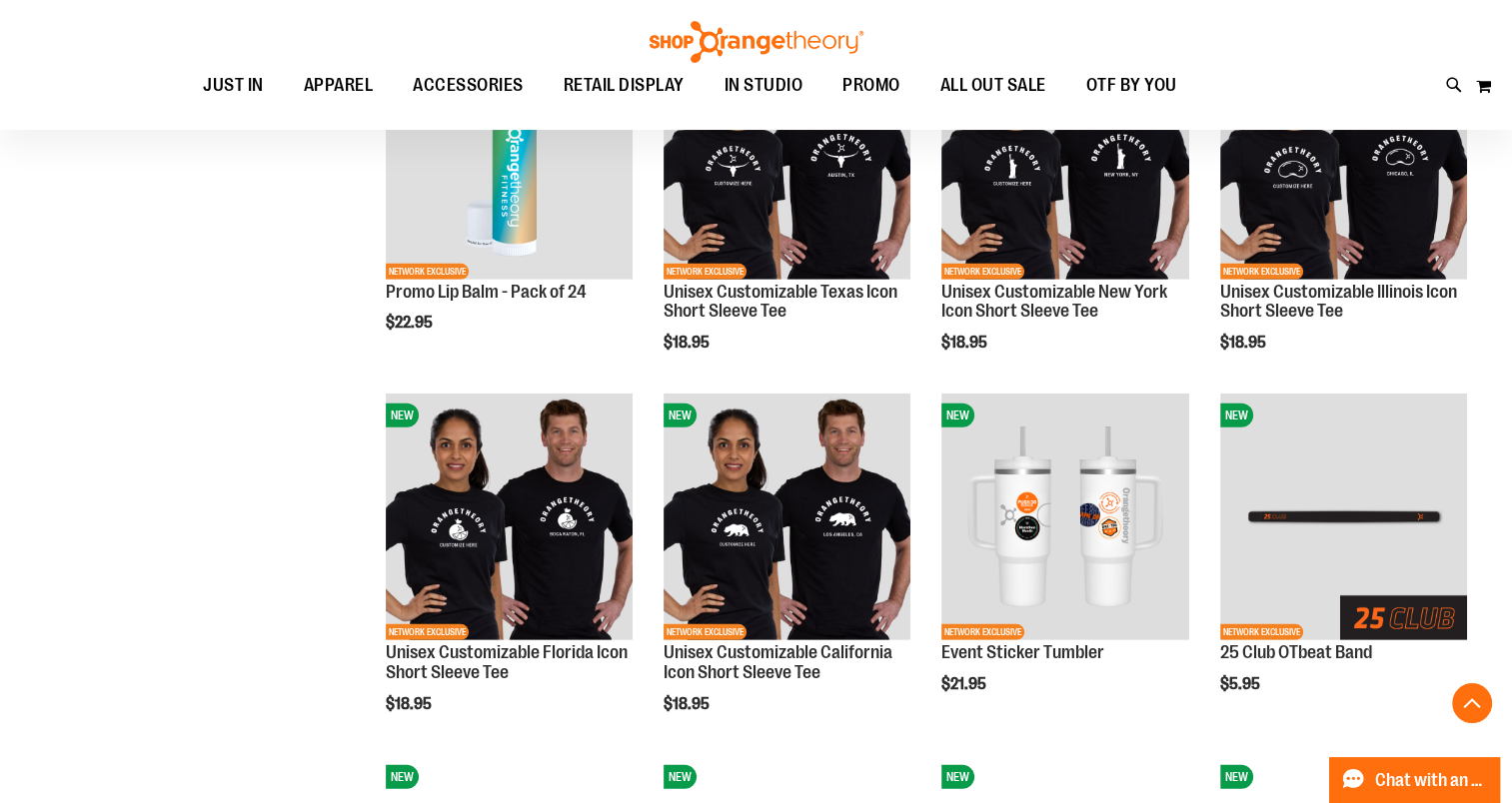 click on "**********" at bounding box center [756, -2126] 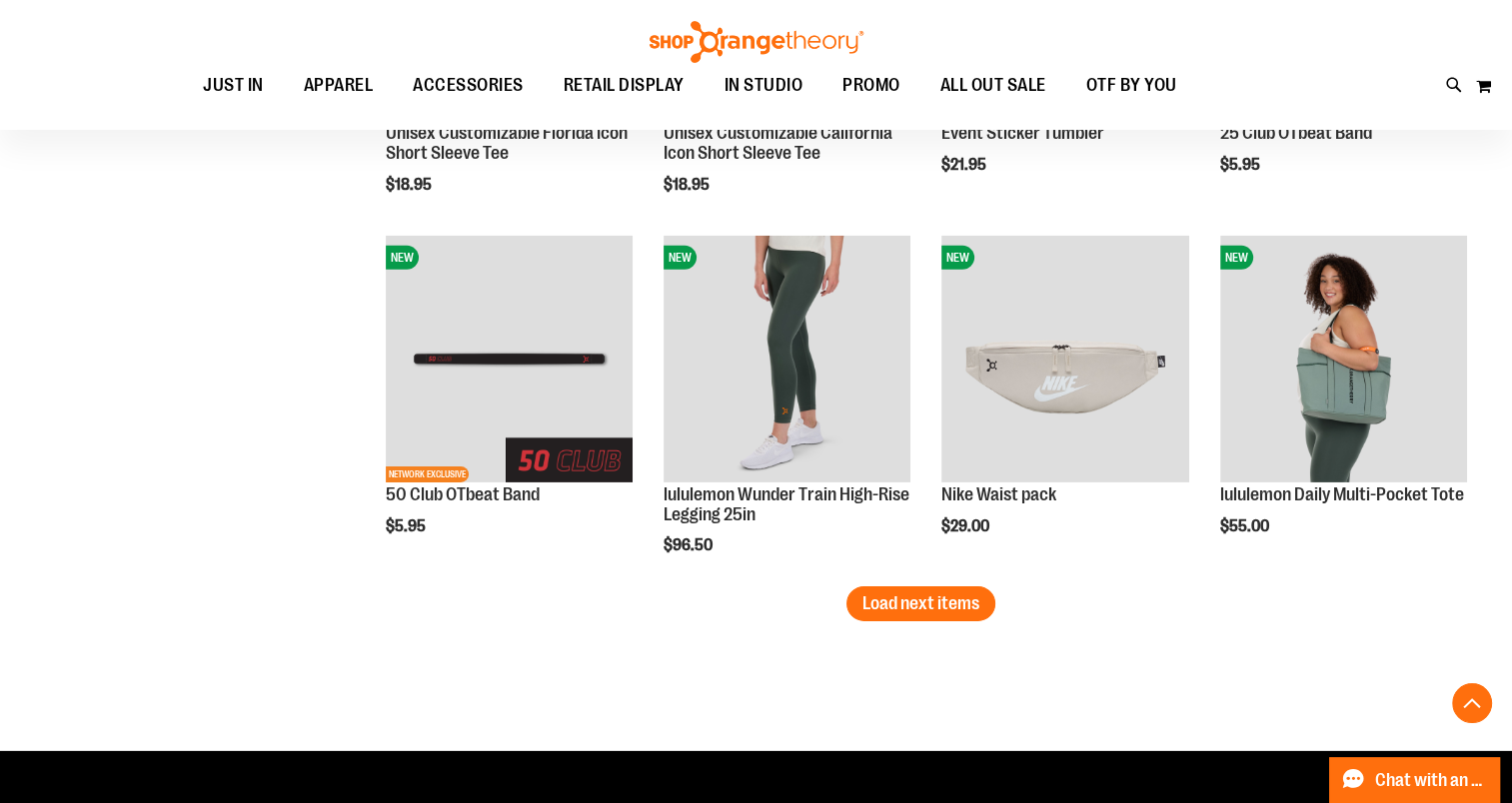 scroll, scrollTop: 6351, scrollLeft: 0, axis: vertical 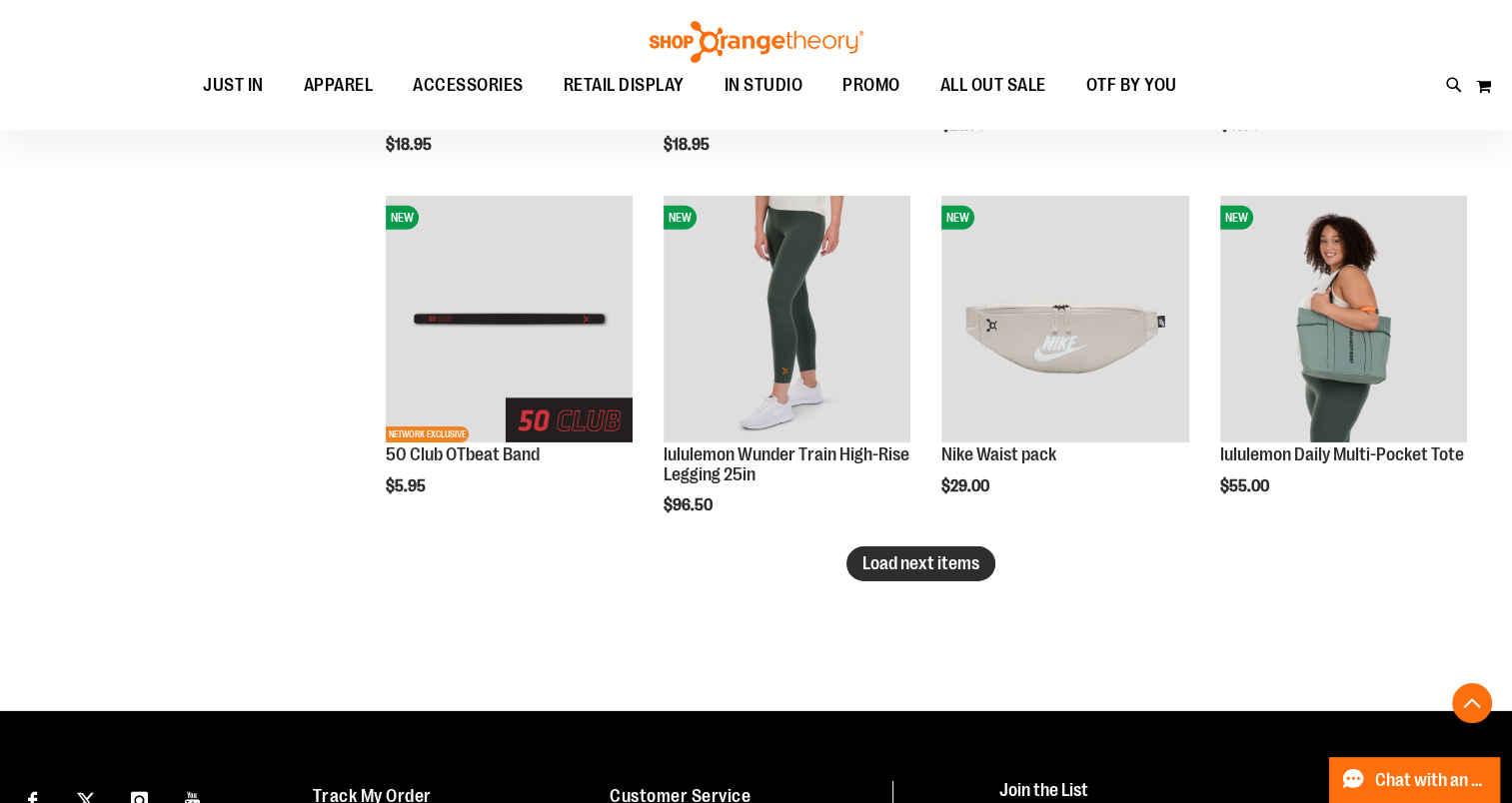 click on "Load next items" at bounding box center [920, 563] 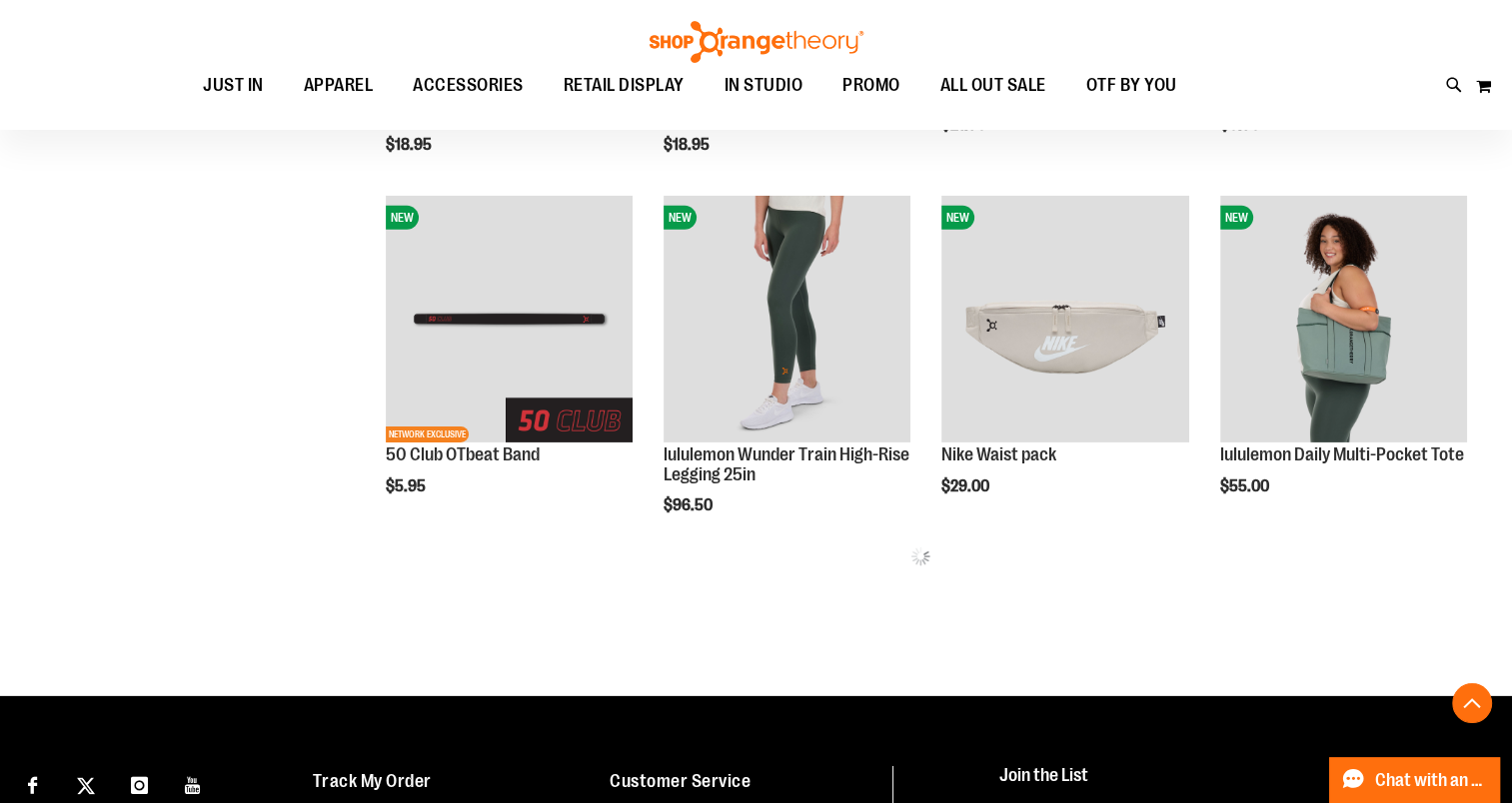click on "**********" at bounding box center [756, -2676] 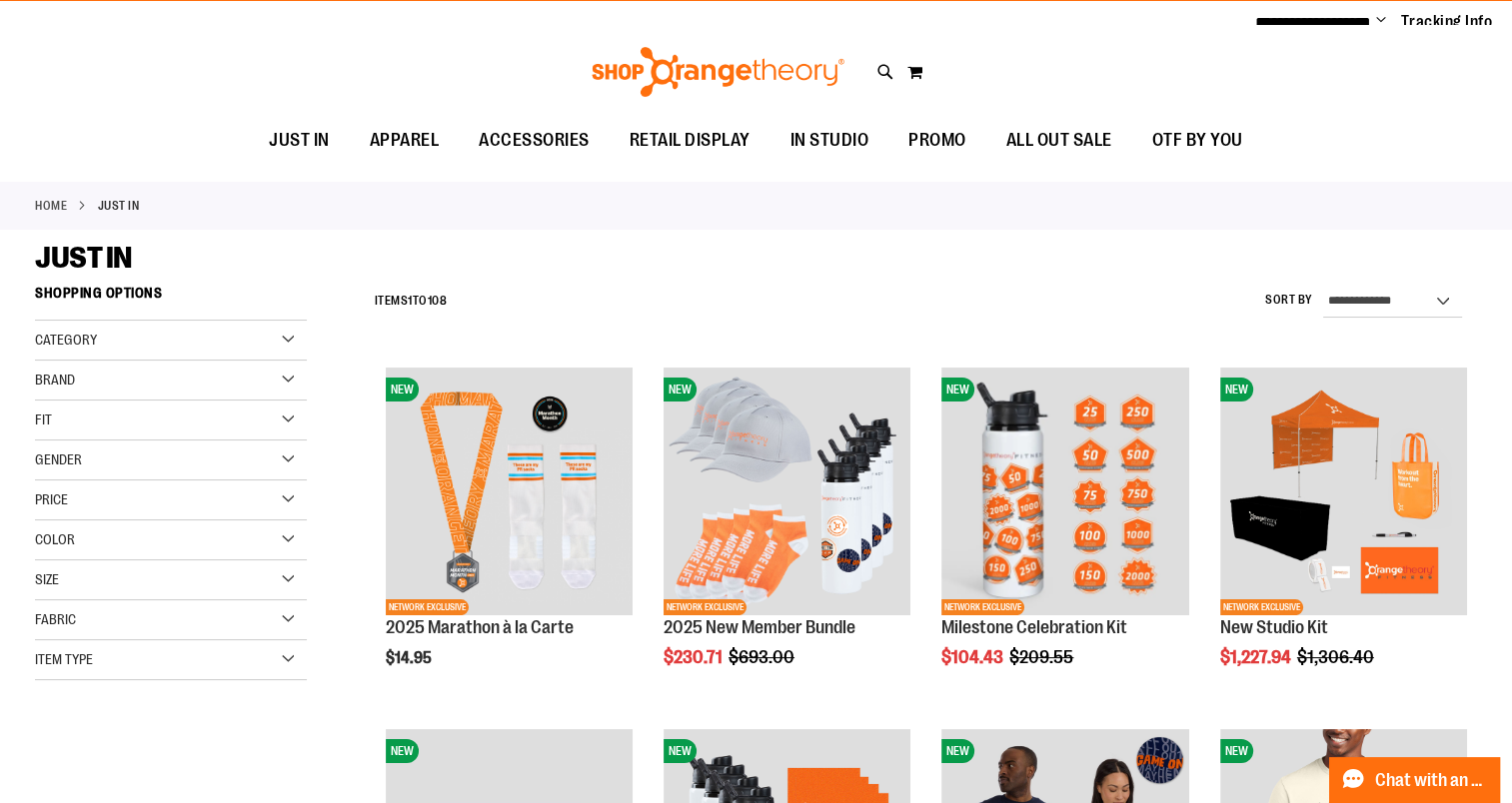 scroll, scrollTop: 0, scrollLeft: 0, axis: both 